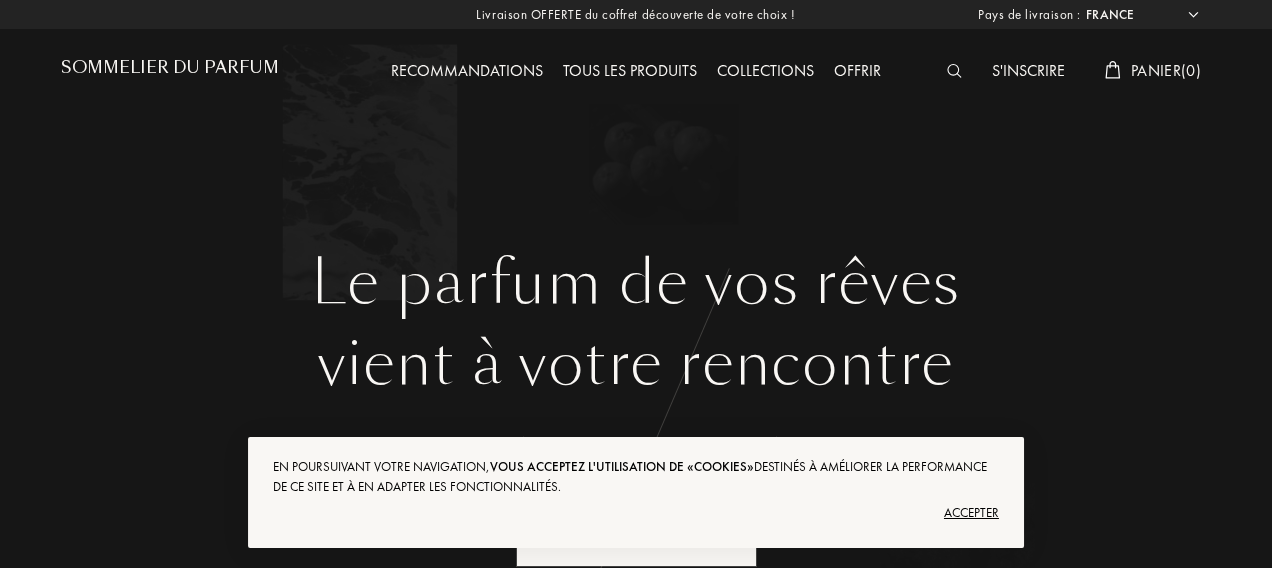 select on "FR" 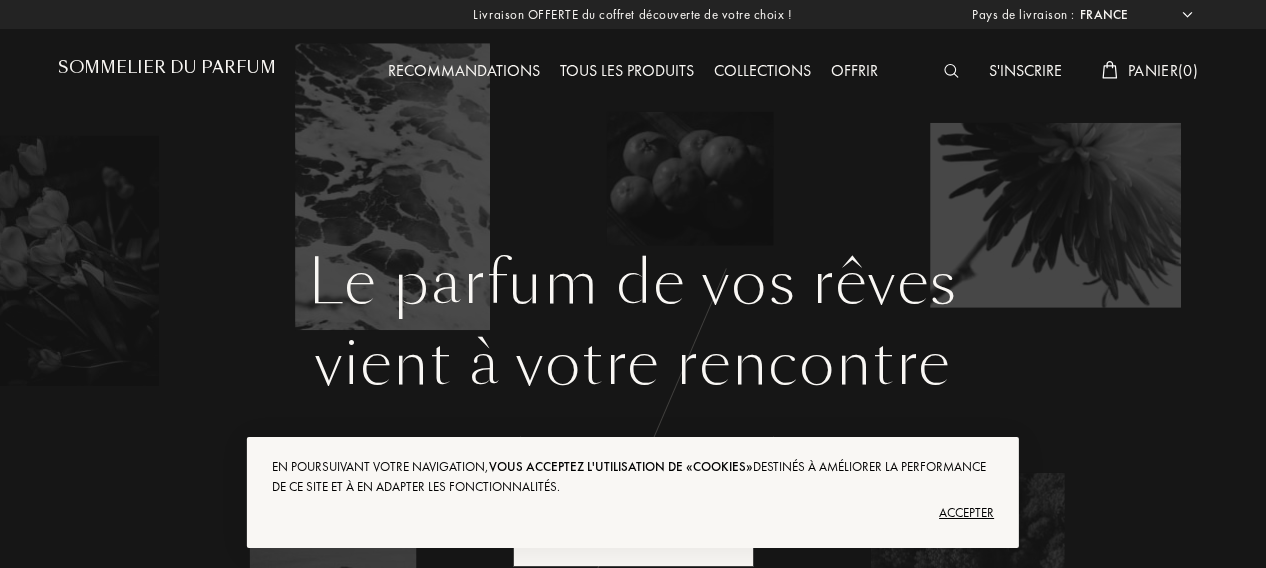 scroll, scrollTop: 0, scrollLeft: 0, axis: both 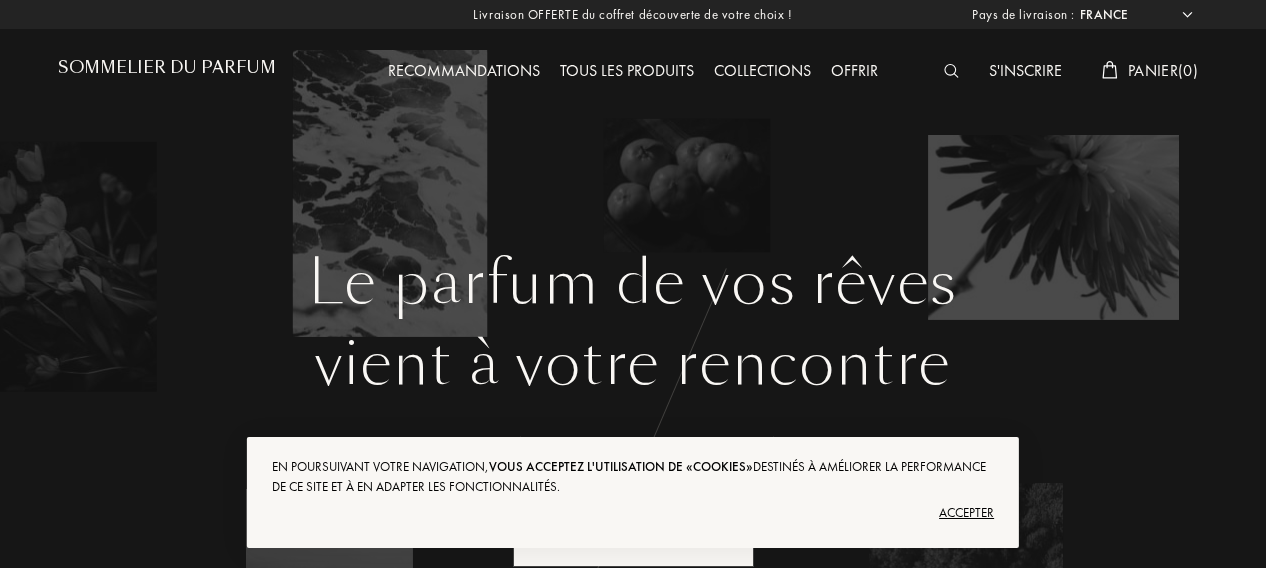 click on "Accepter" at bounding box center (633, 513) 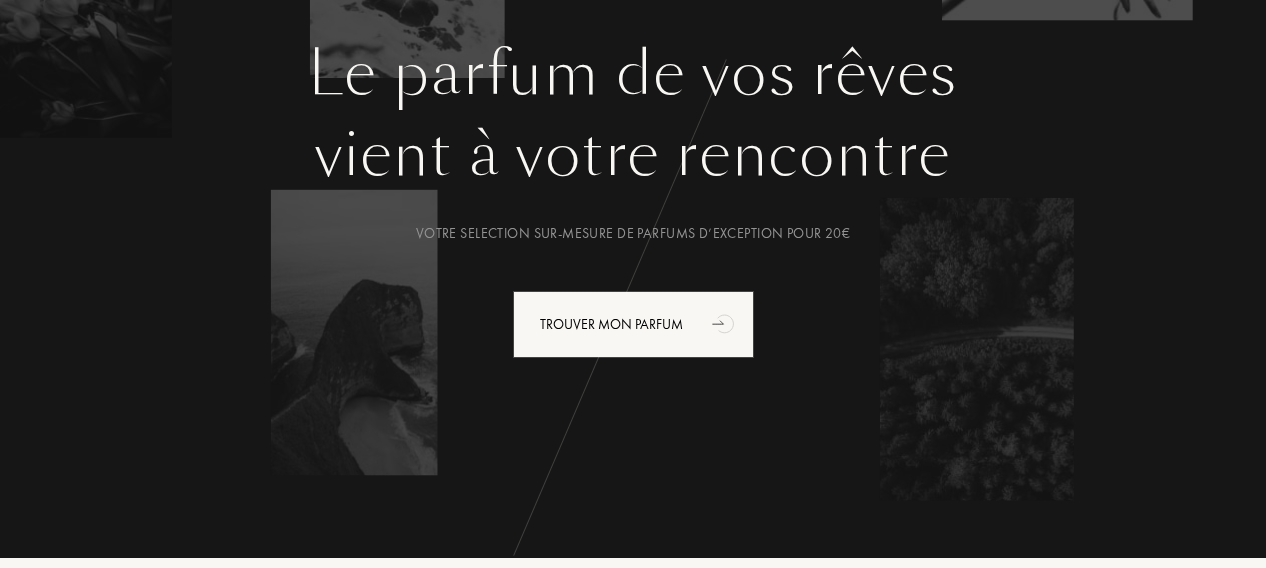 scroll, scrollTop: 304, scrollLeft: 0, axis: vertical 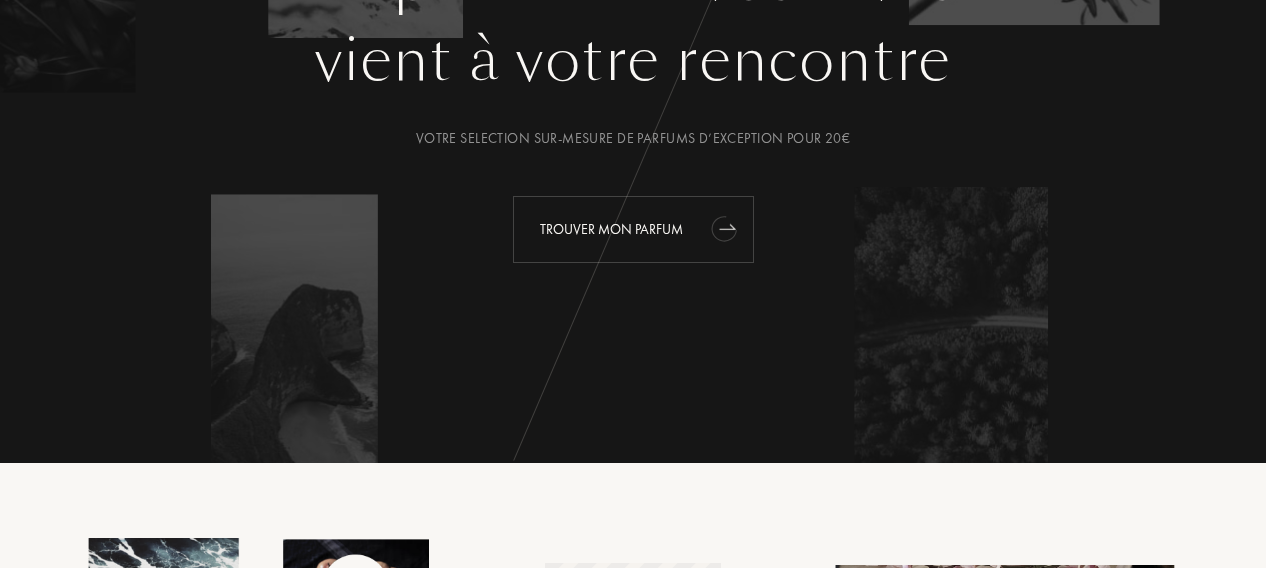 click on "Trouver mon parfum" at bounding box center [633, 229] 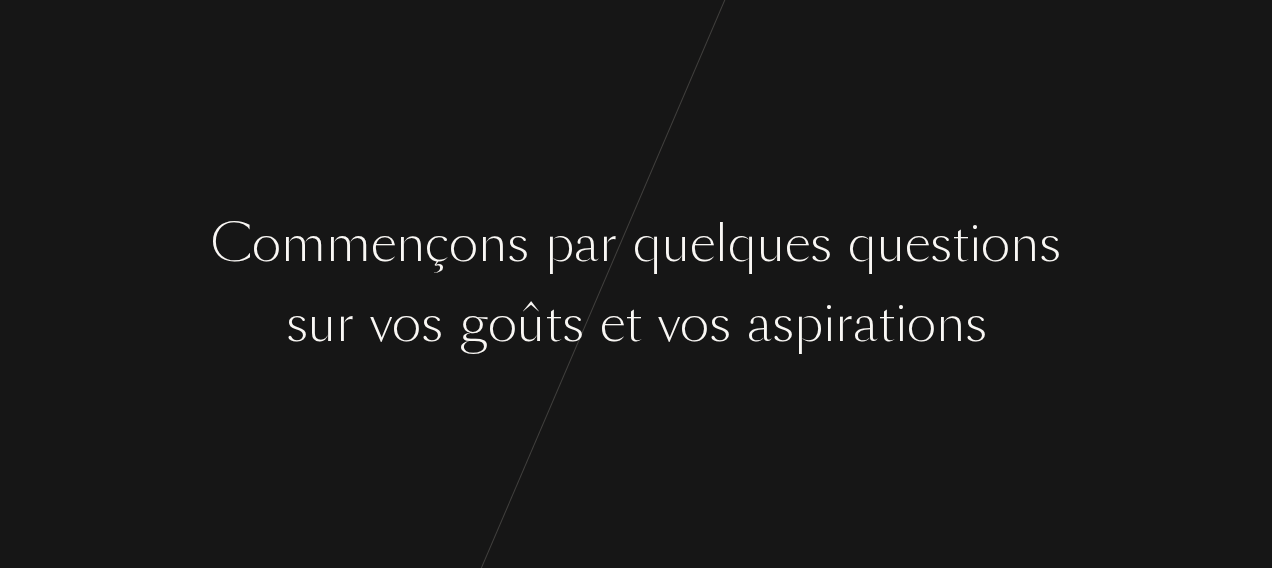 scroll, scrollTop: 0, scrollLeft: 0, axis: both 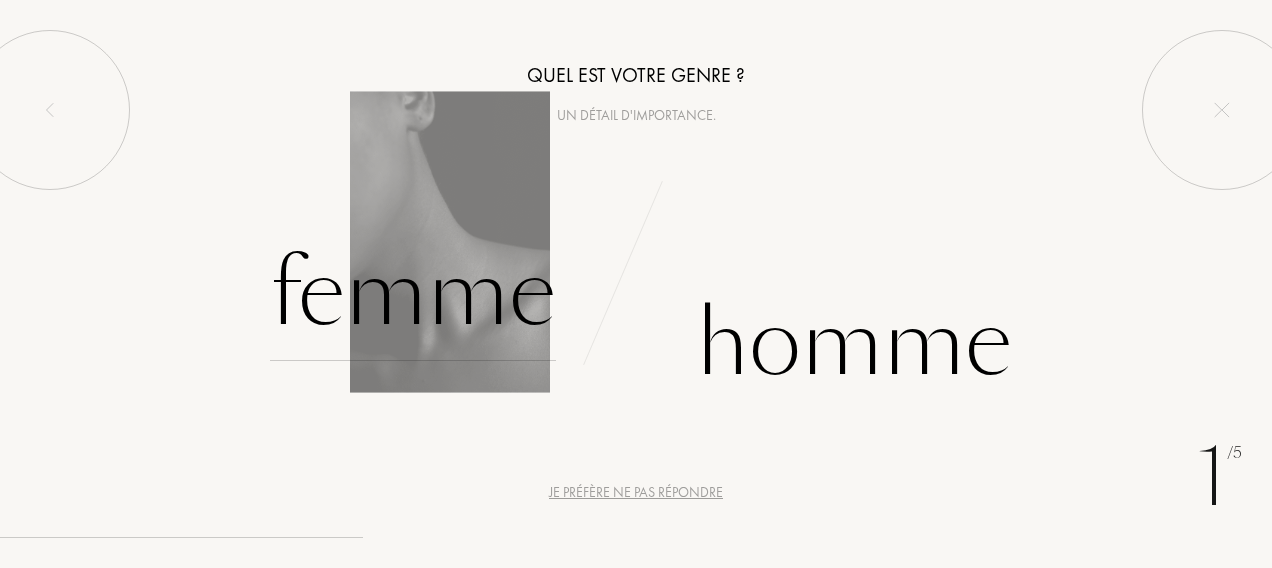 click on "Femme" at bounding box center (413, 293) 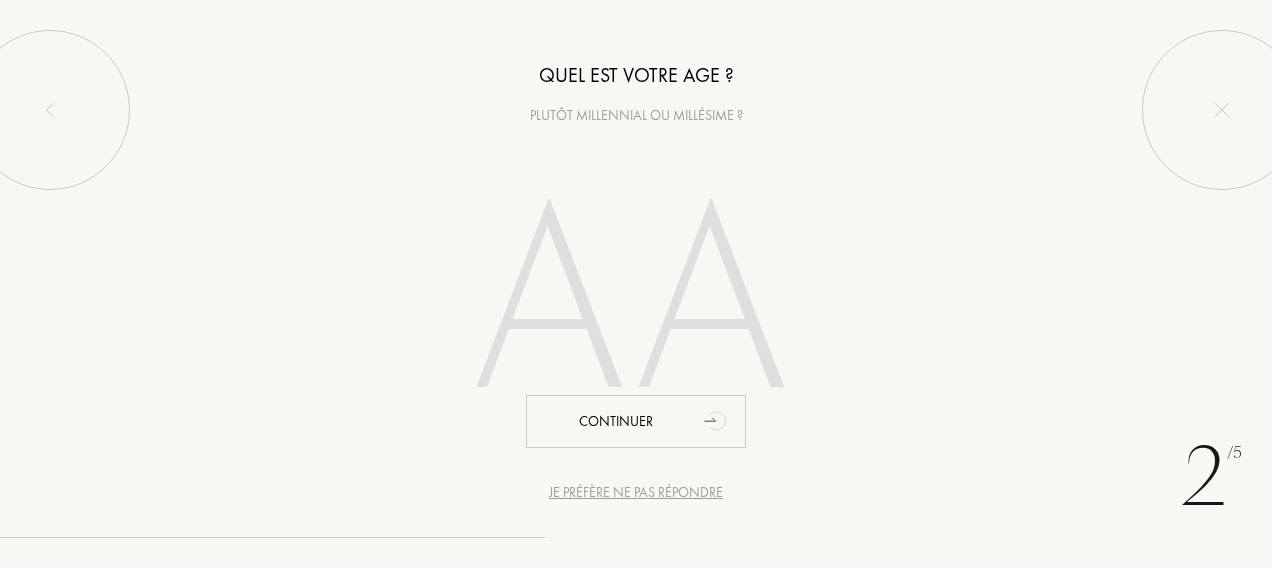 click at bounding box center [636, 308] 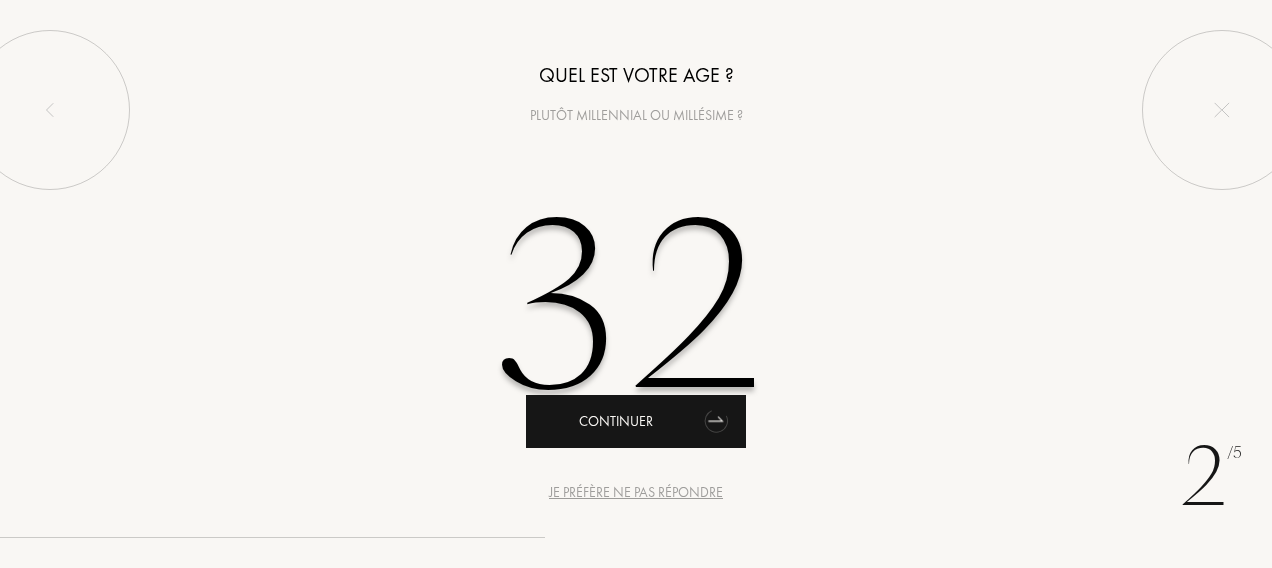 type on "32" 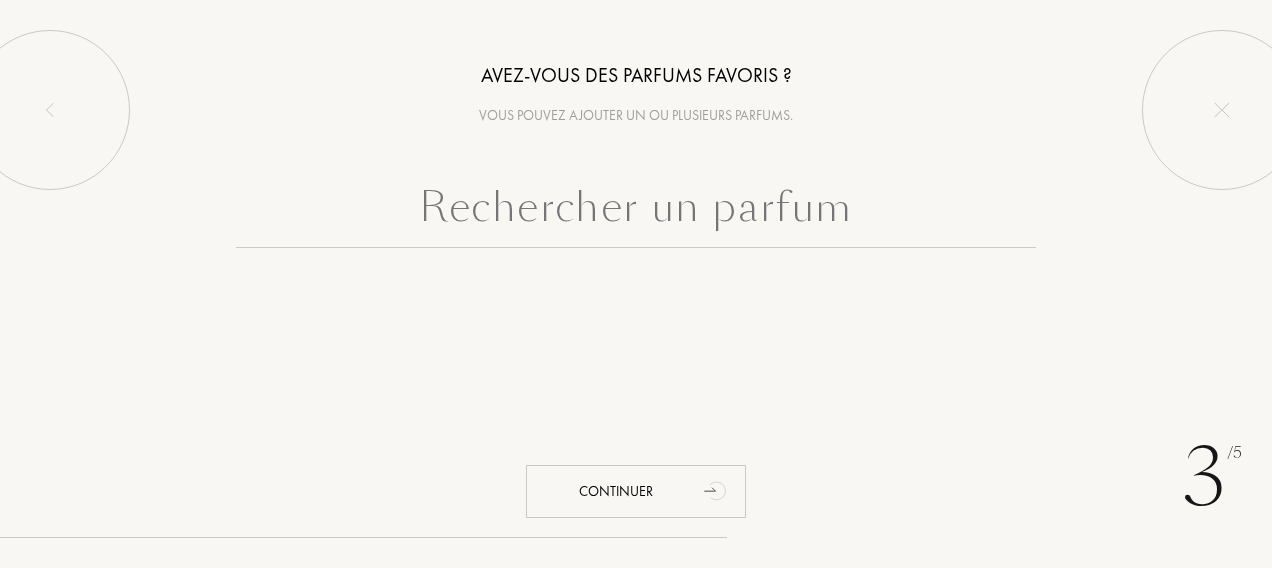 click at bounding box center [636, 212] 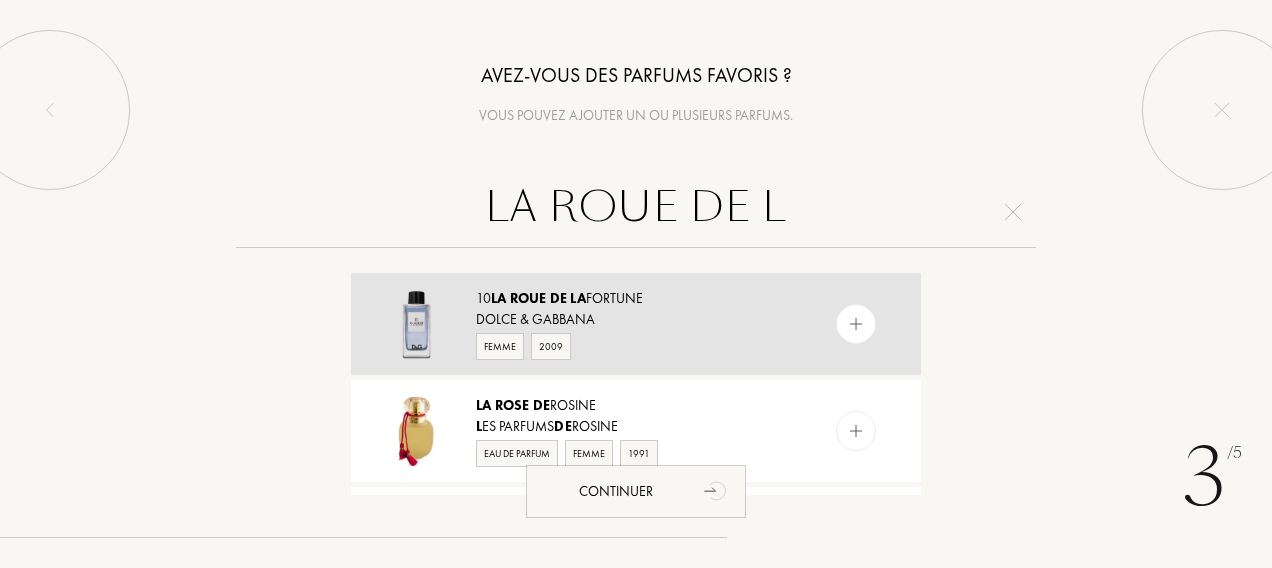type on "LA ROUE DE L" 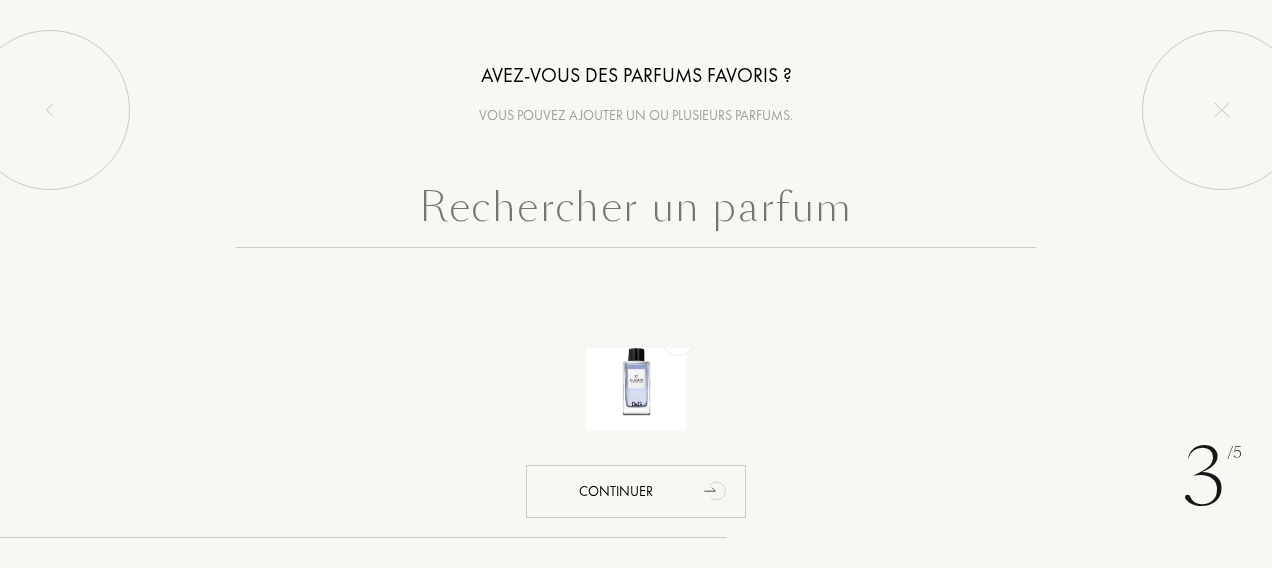 click at bounding box center (636, 212) 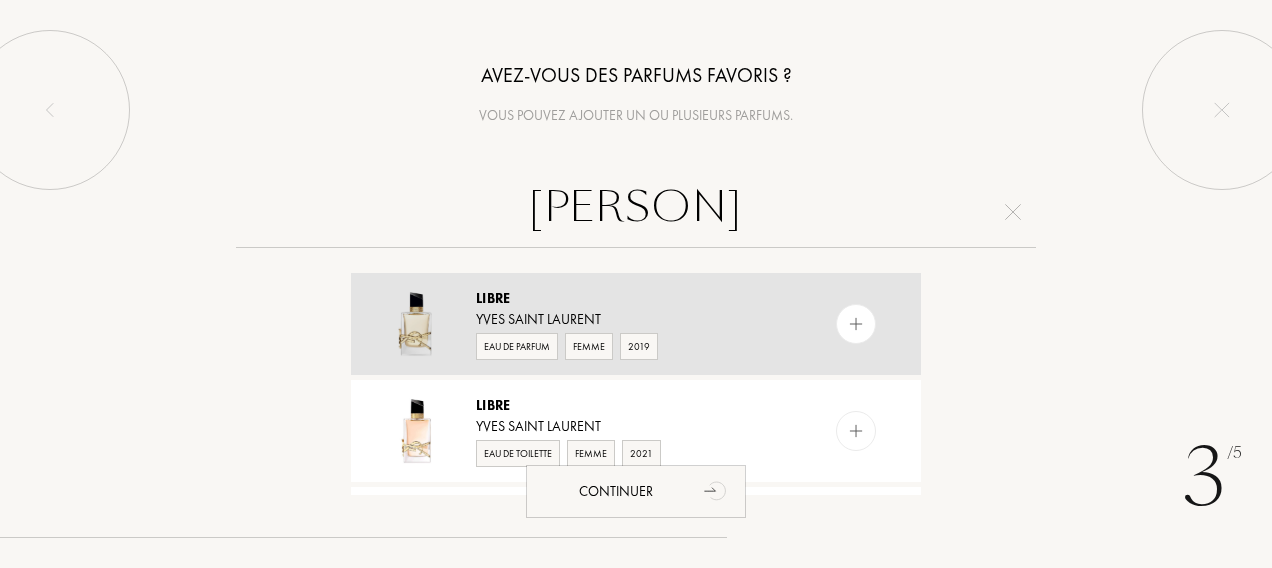 type on "LIBRE" 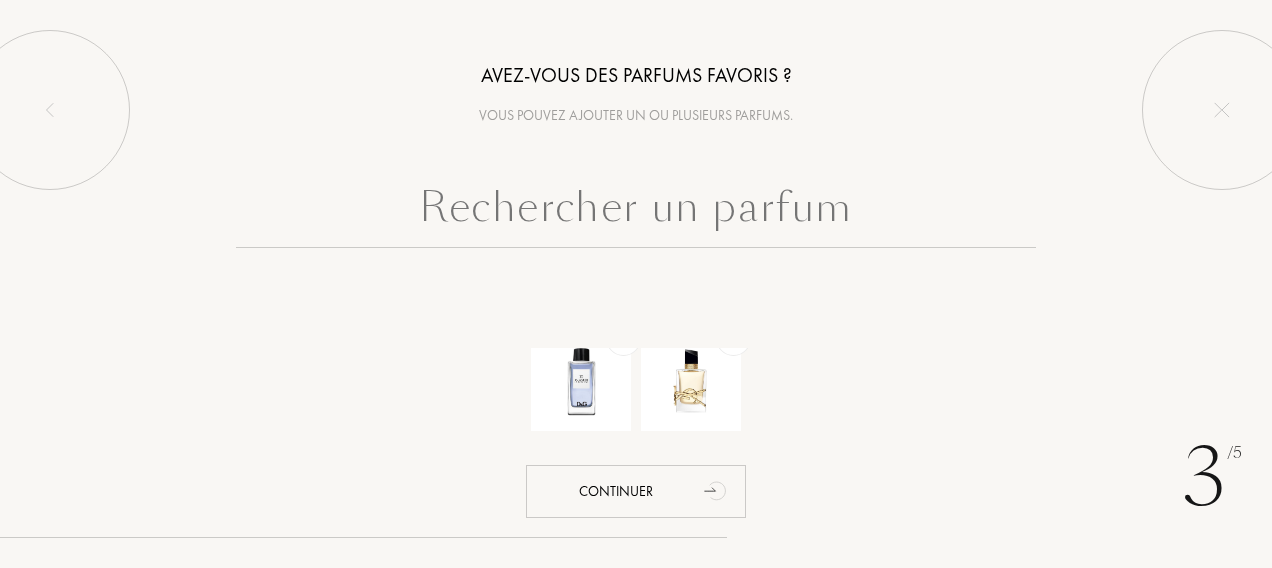 click at bounding box center [636, 212] 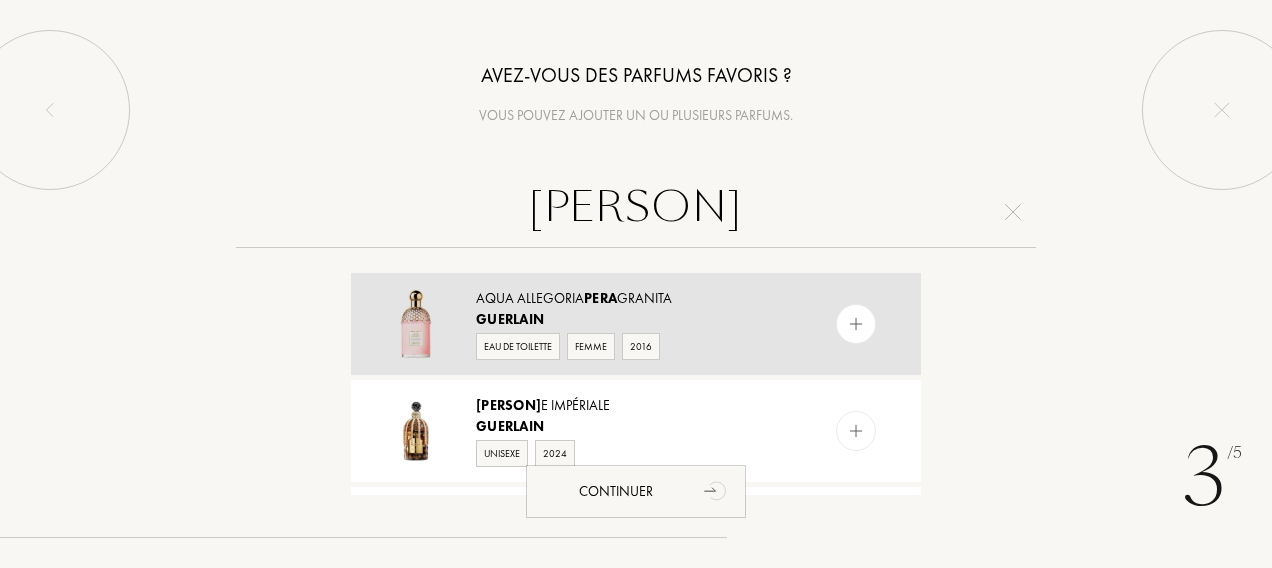 type on "GUERLAIN PERA" 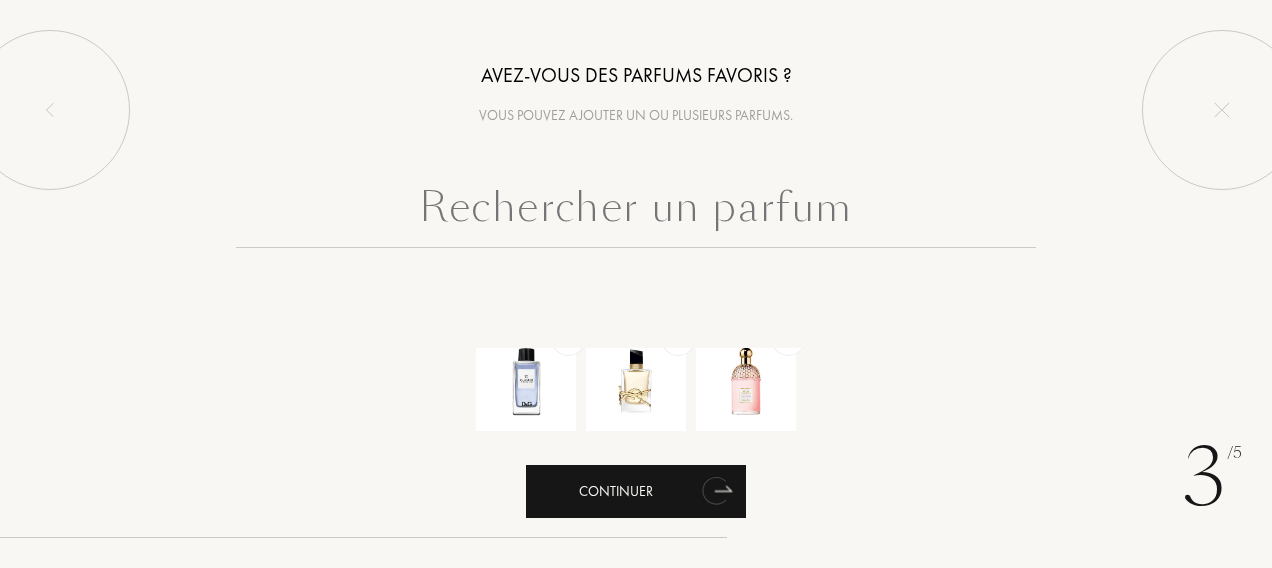 click on "Continuer" at bounding box center [636, 491] 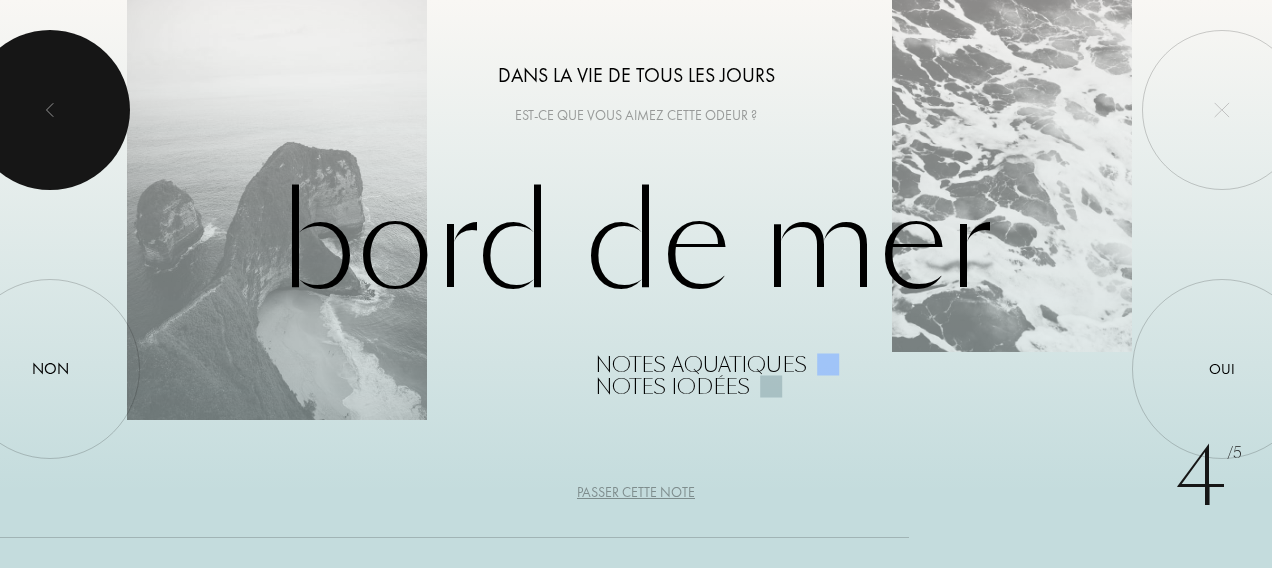 click at bounding box center [50, 110] 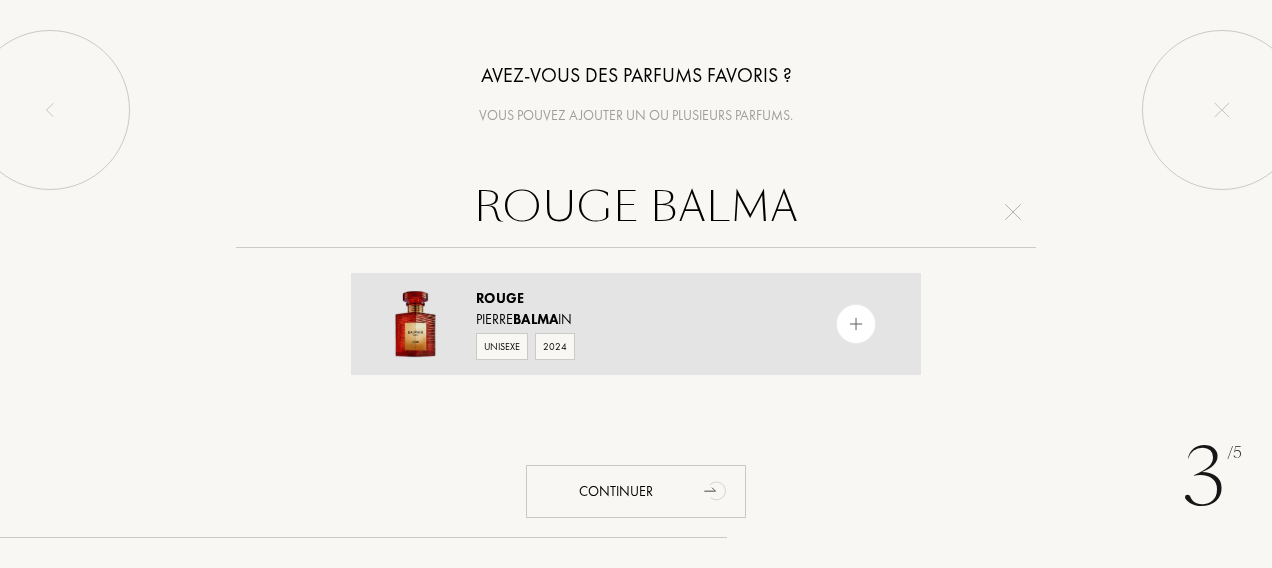 type on "ROUGE BALMA" 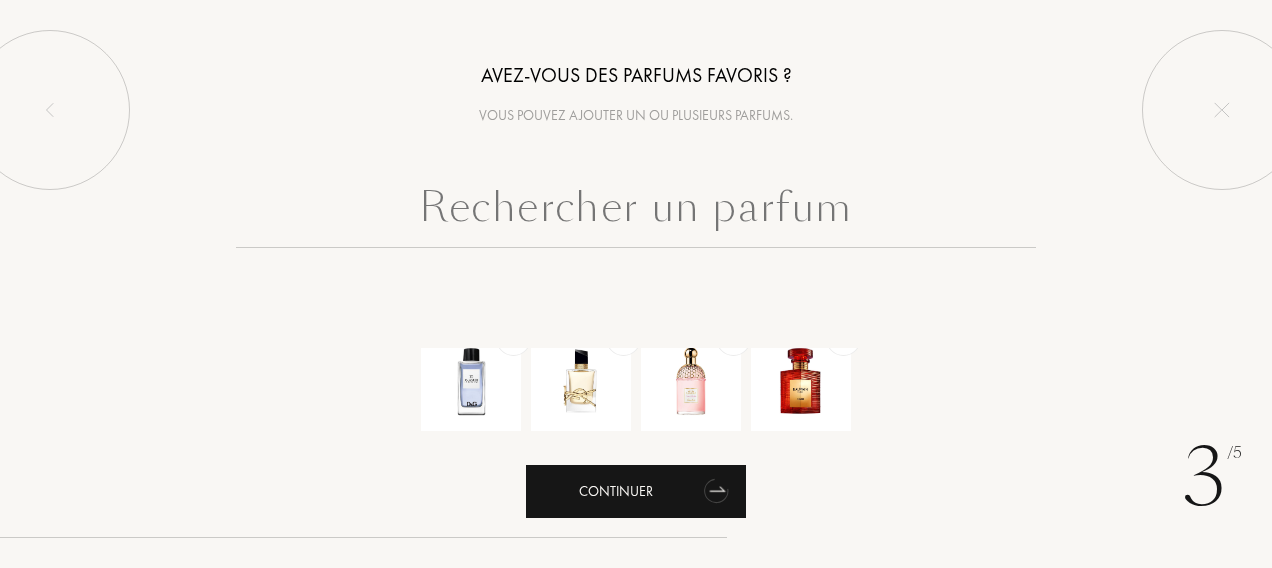 click on "Continuer" at bounding box center [636, 491] 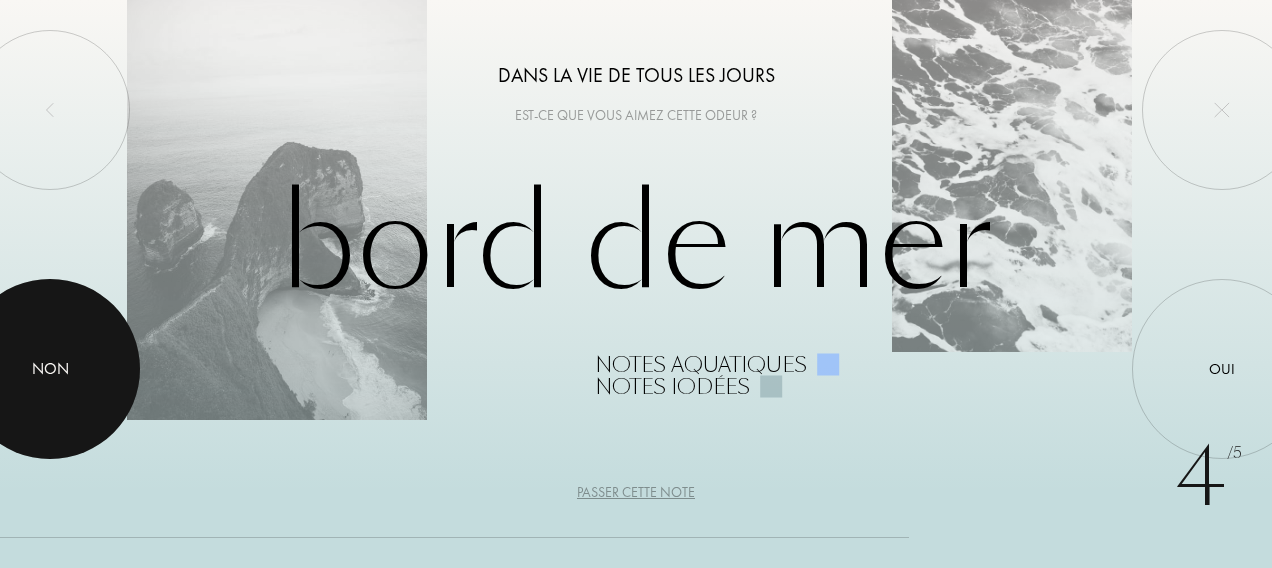 click on "Non" at bounding box center (50, 369) 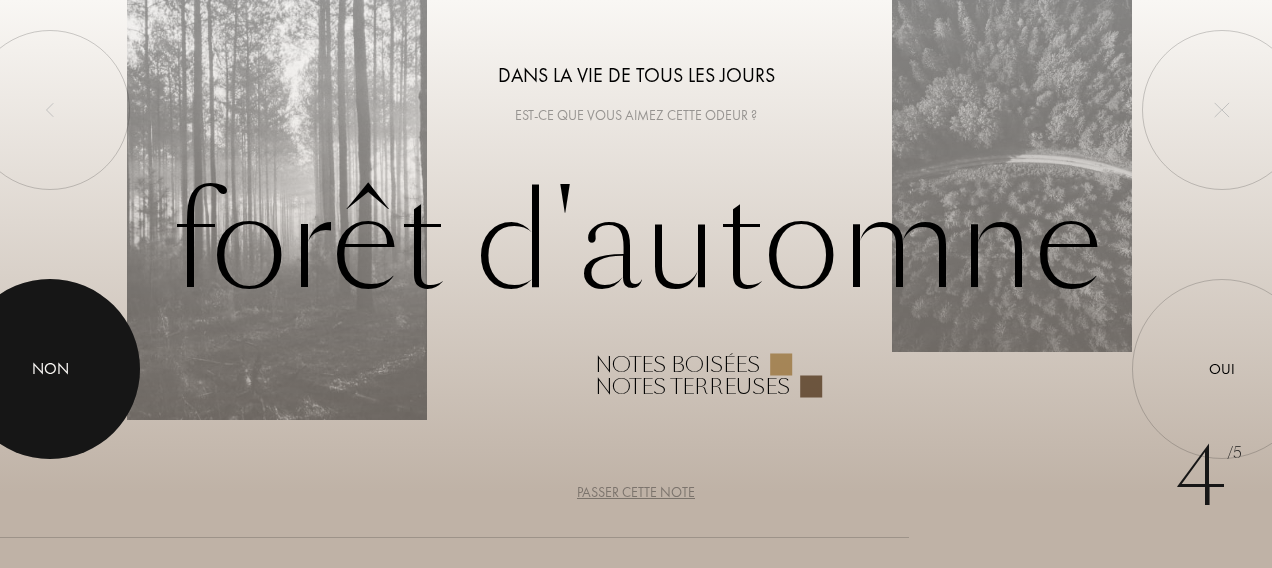click on "Non" at bounding box center [50, 369] 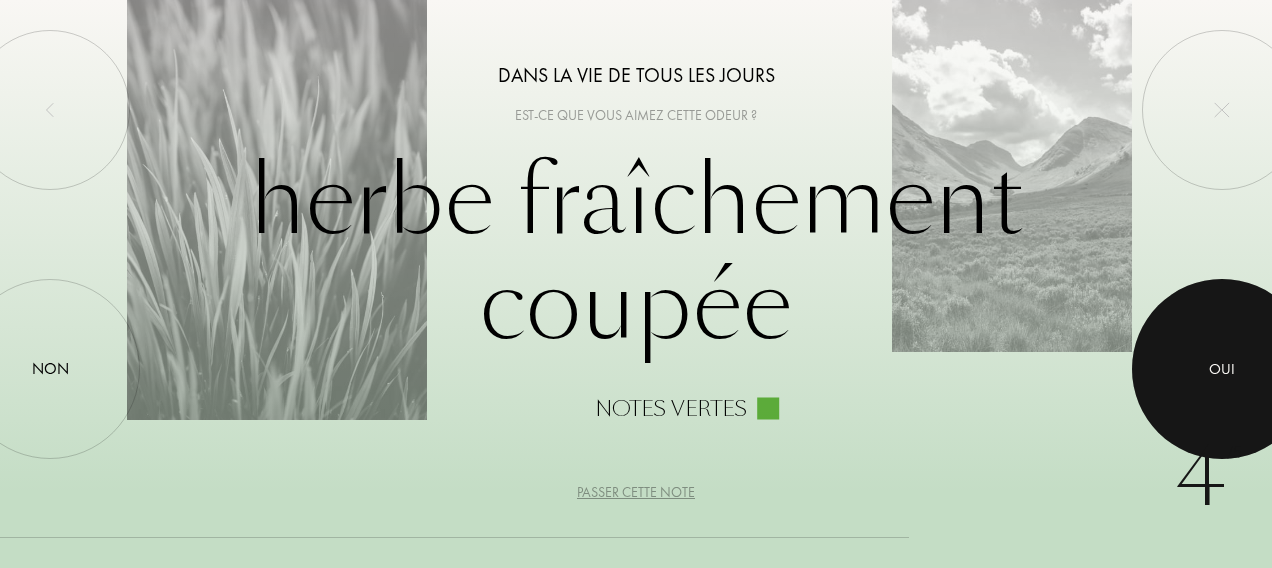 click at bounding box center [1222, 369] 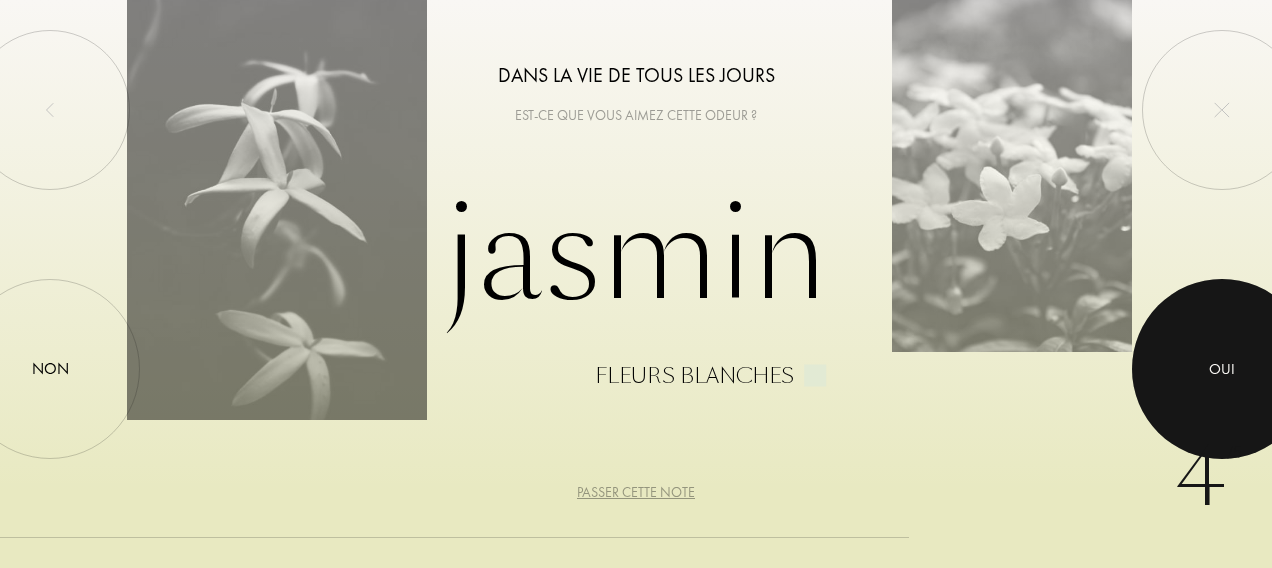 click at bounding box center (1222, 369) 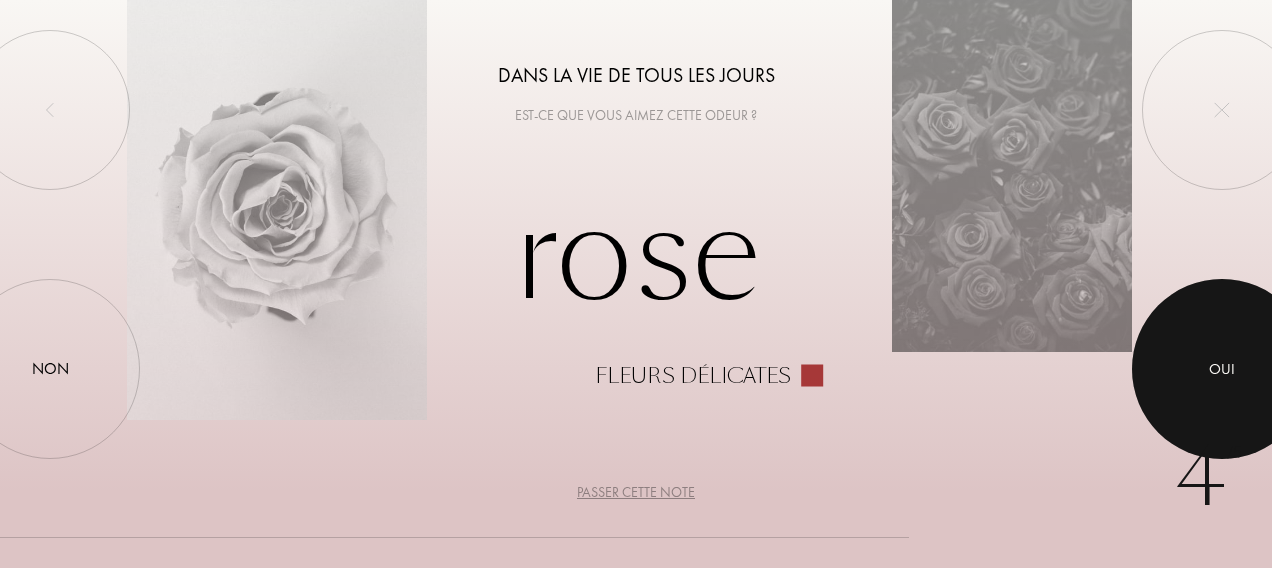 click at bounding box center (1222, 369) 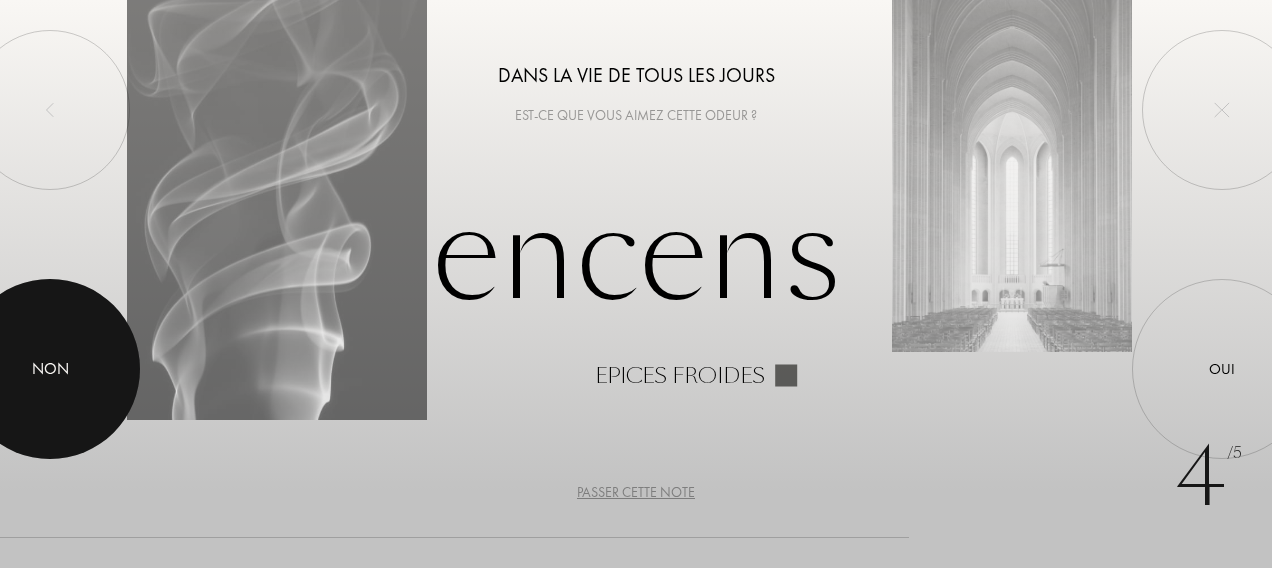 click at bounding box center [50, 369] 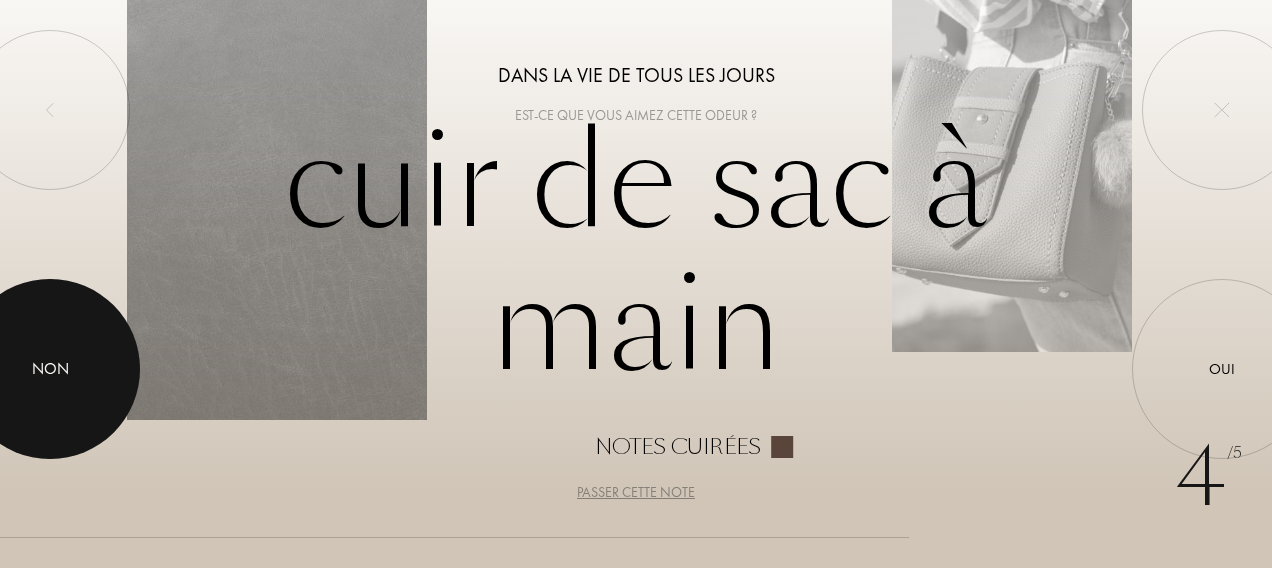 click at bounding box center [50, 369] 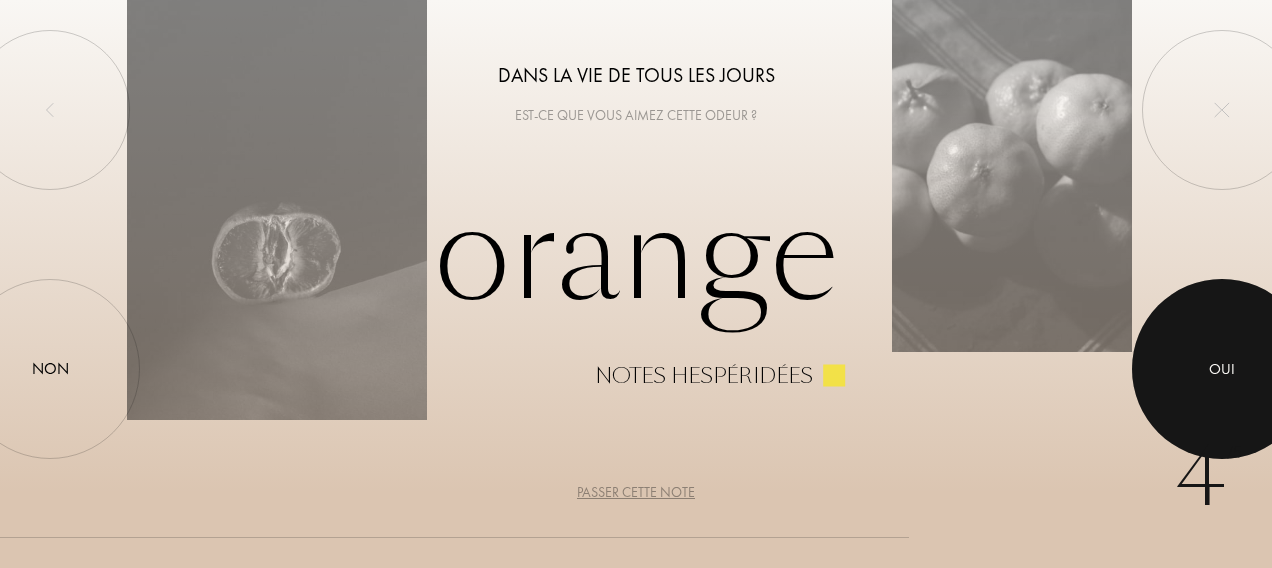 click at bounding box center (1222, 369) 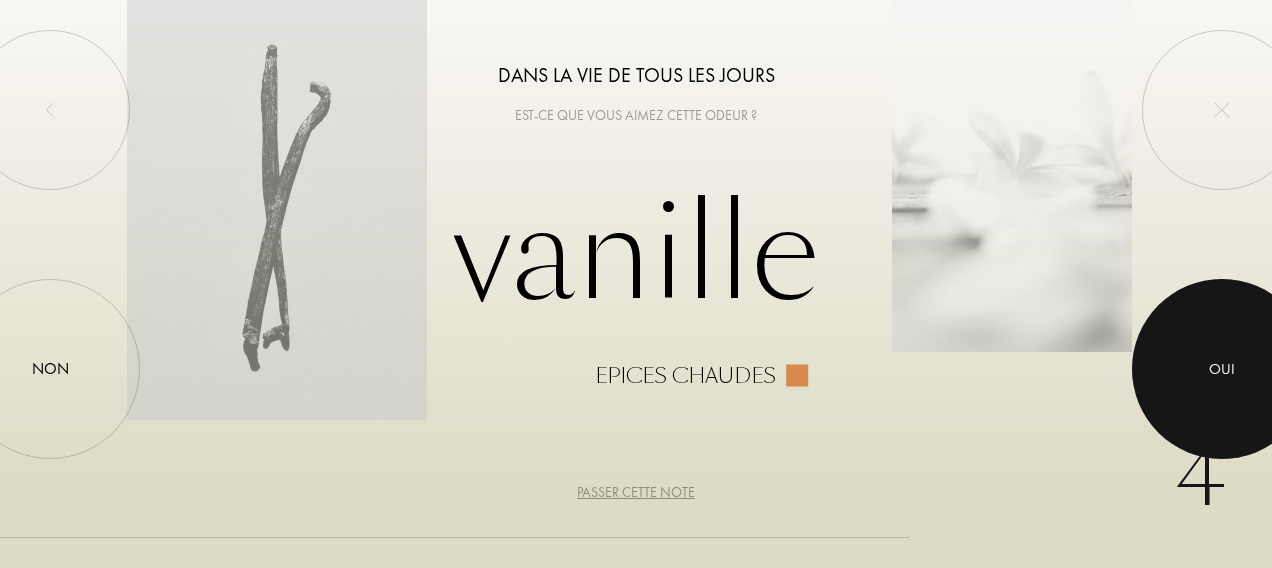 click at bounding box center [1222, 369] 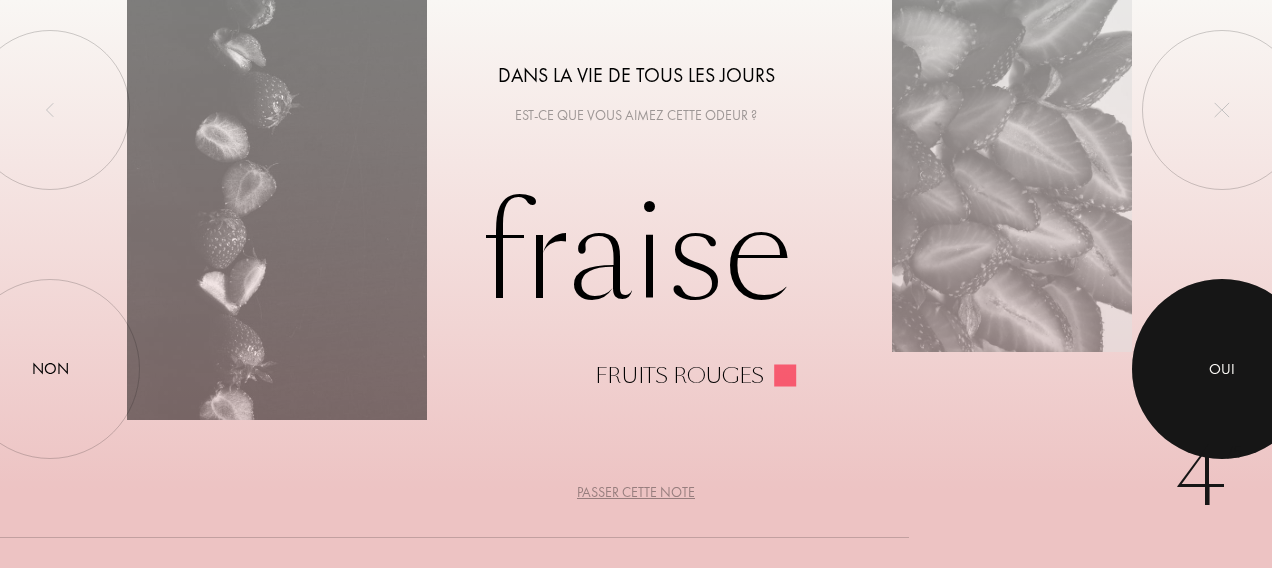 click at bounding box center [1222, 369] 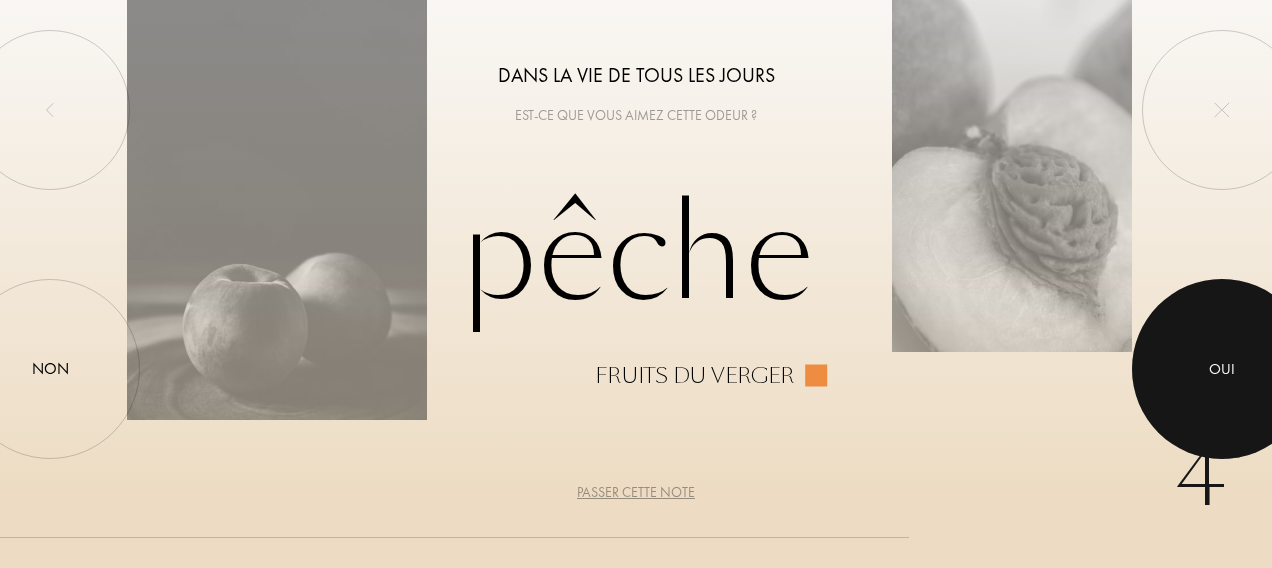 click at bounding box center [1222, 369] 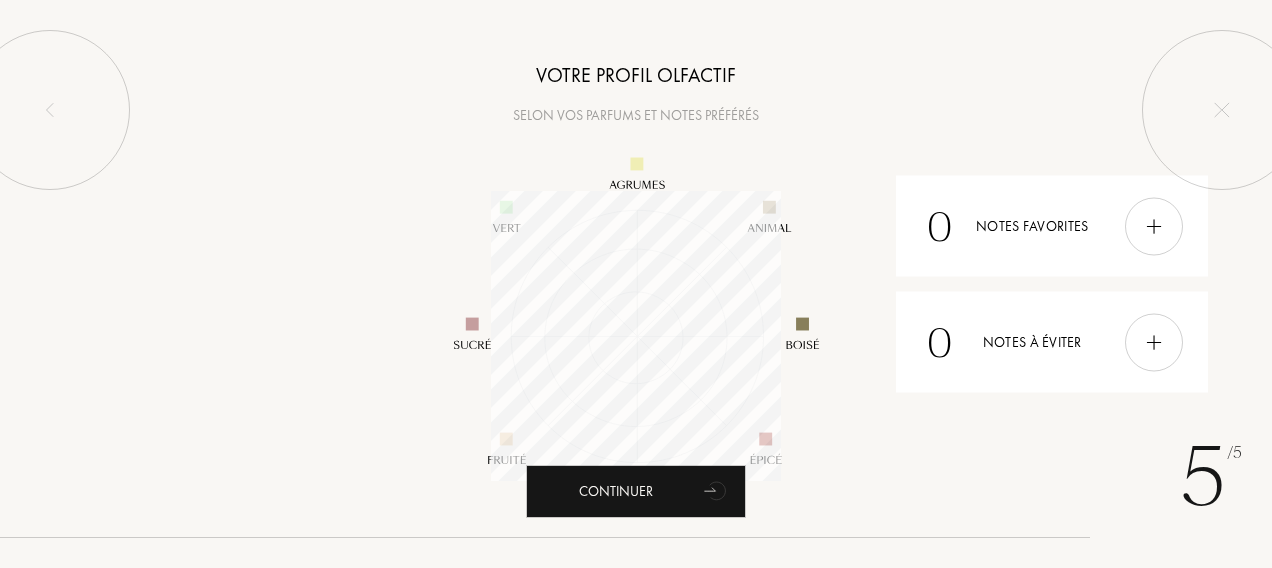 scroll, scrollTop: 999710, scrollLeft: 999710, axis: both 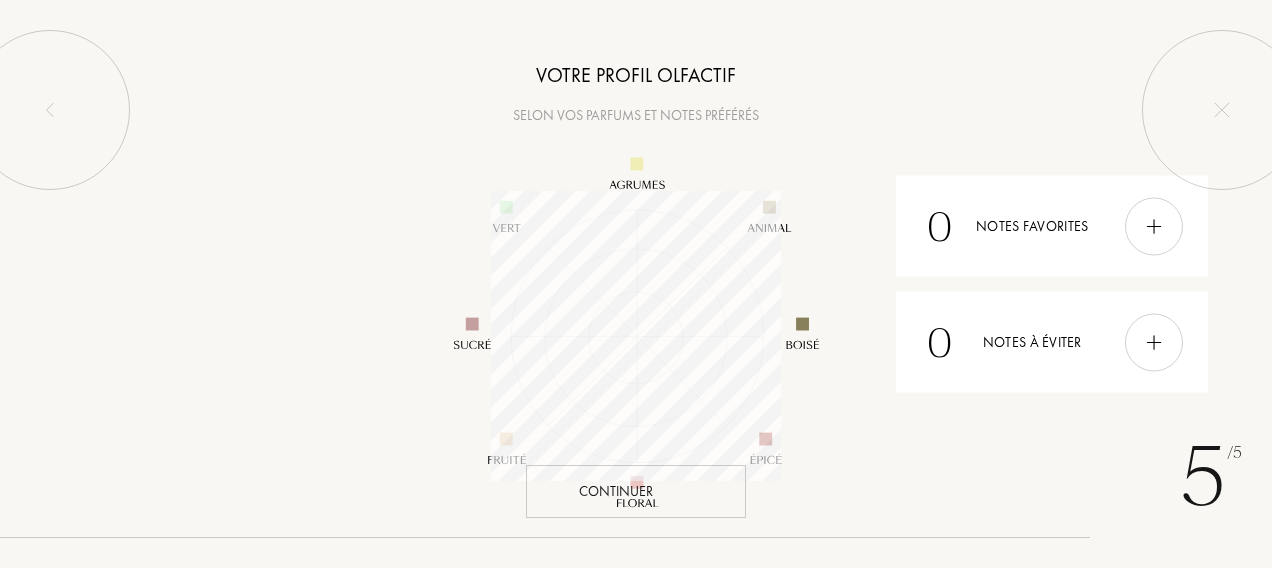 click on "Continuer" at bounding box center (636, 491) 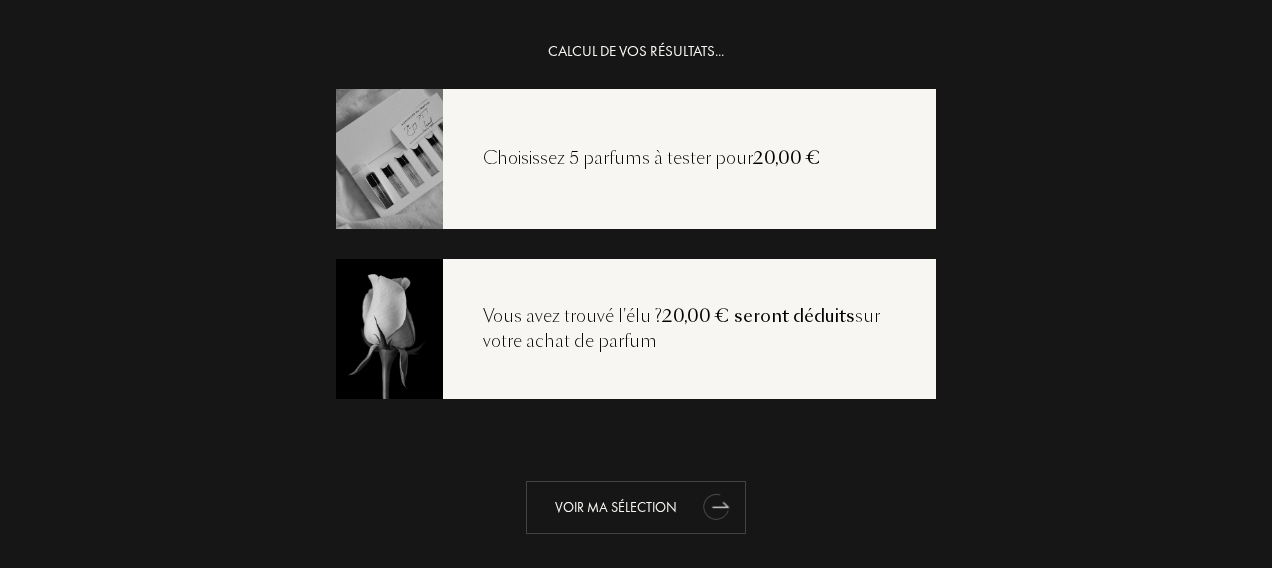 click on "Voir ma sélection" at bounding box center [636, 507] 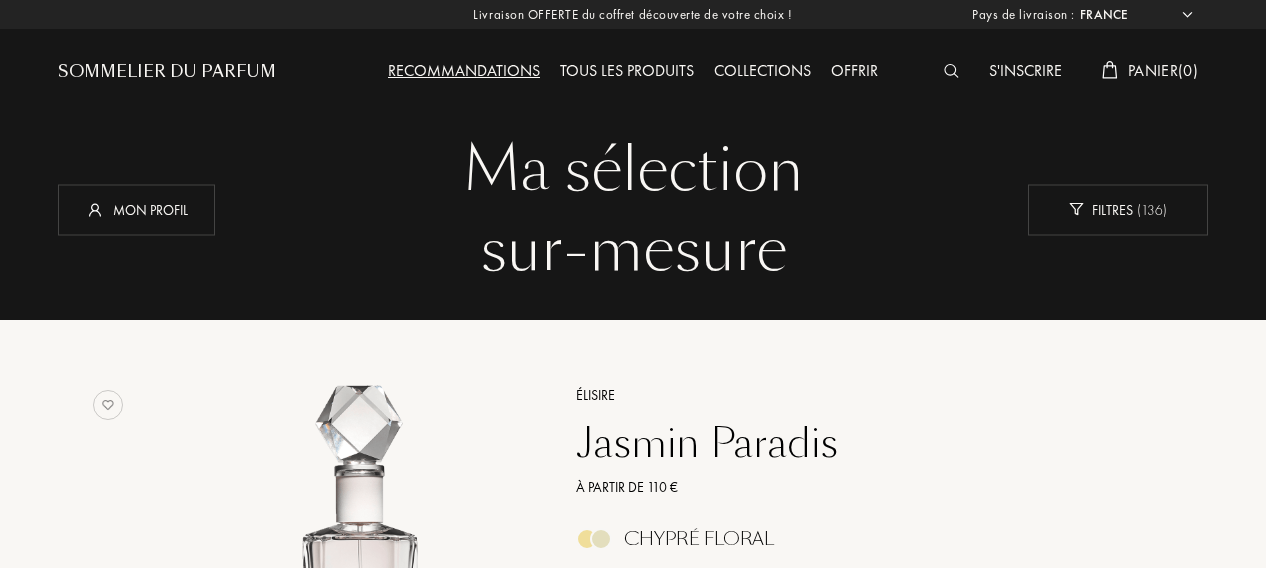 select on "FR" 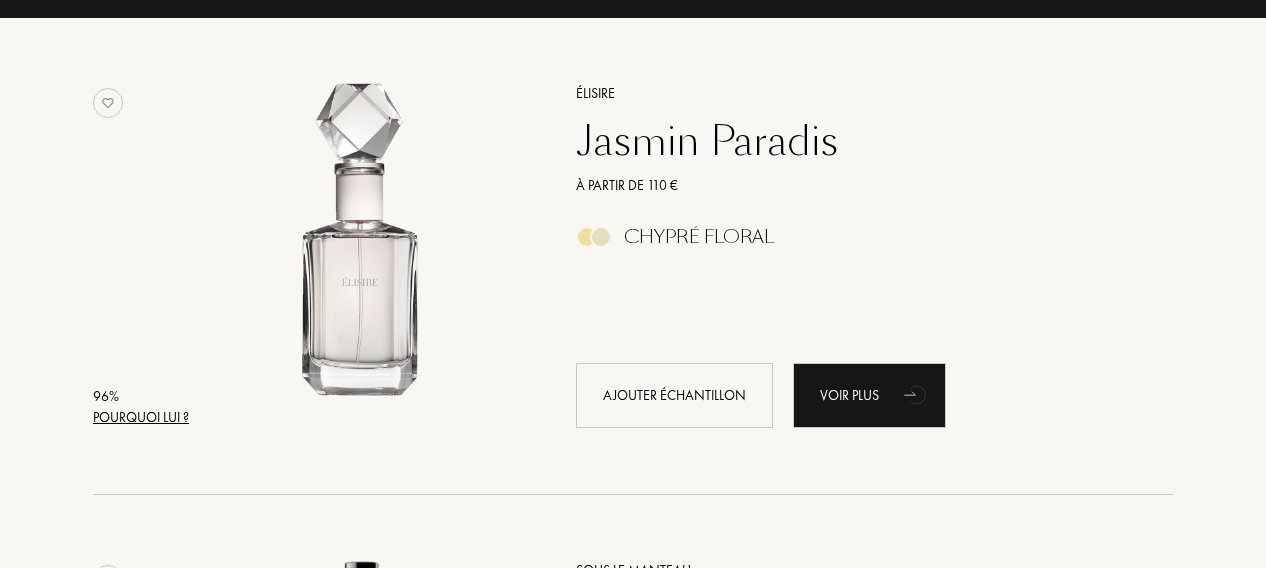 scroll, scrollTop: 323, scrollLeft: 0, axis: vertical 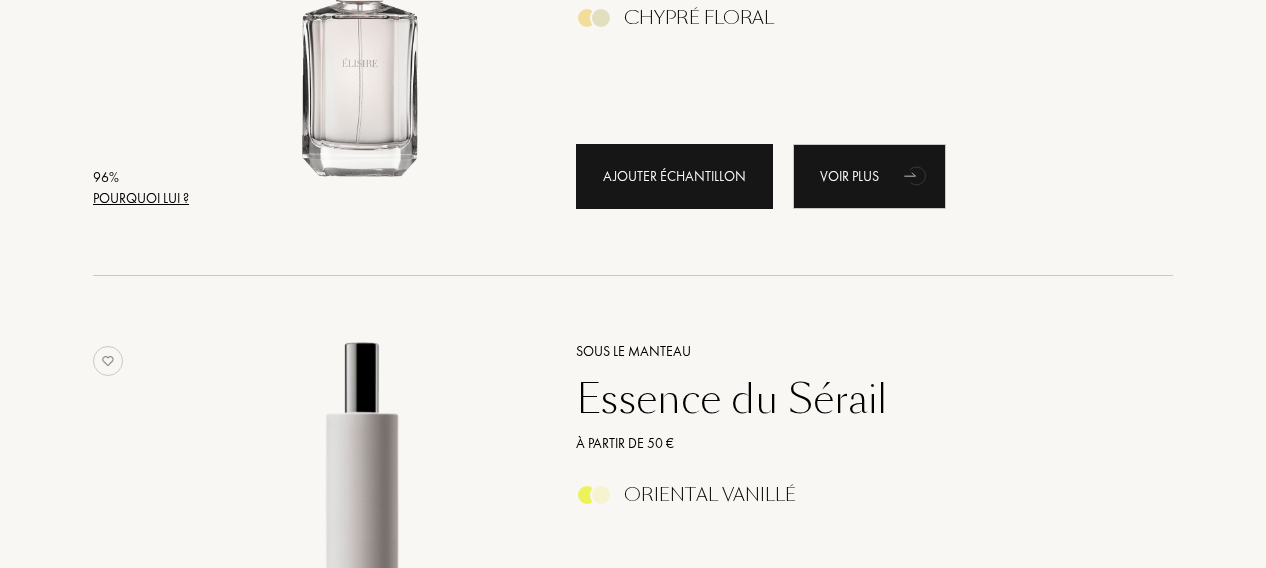 click on "Ajouter échantillon" at bounding box center [674, 176] 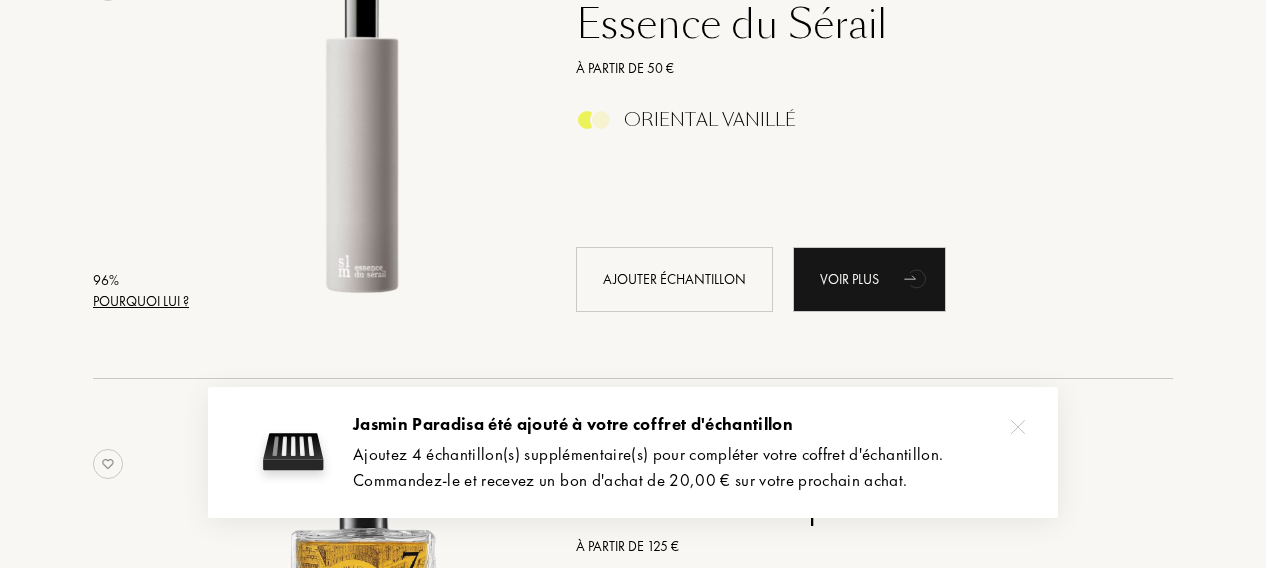 scroll, scrollTop: 904, scrollLeft: 0, axis: vertical 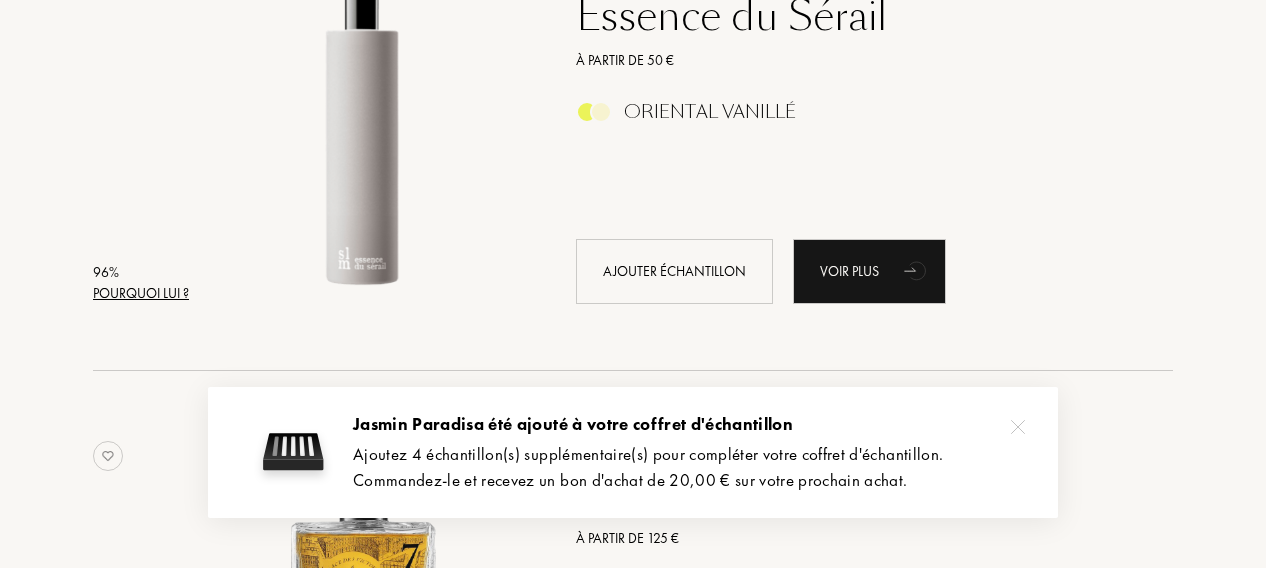 click at bounding box center (1018, 427) 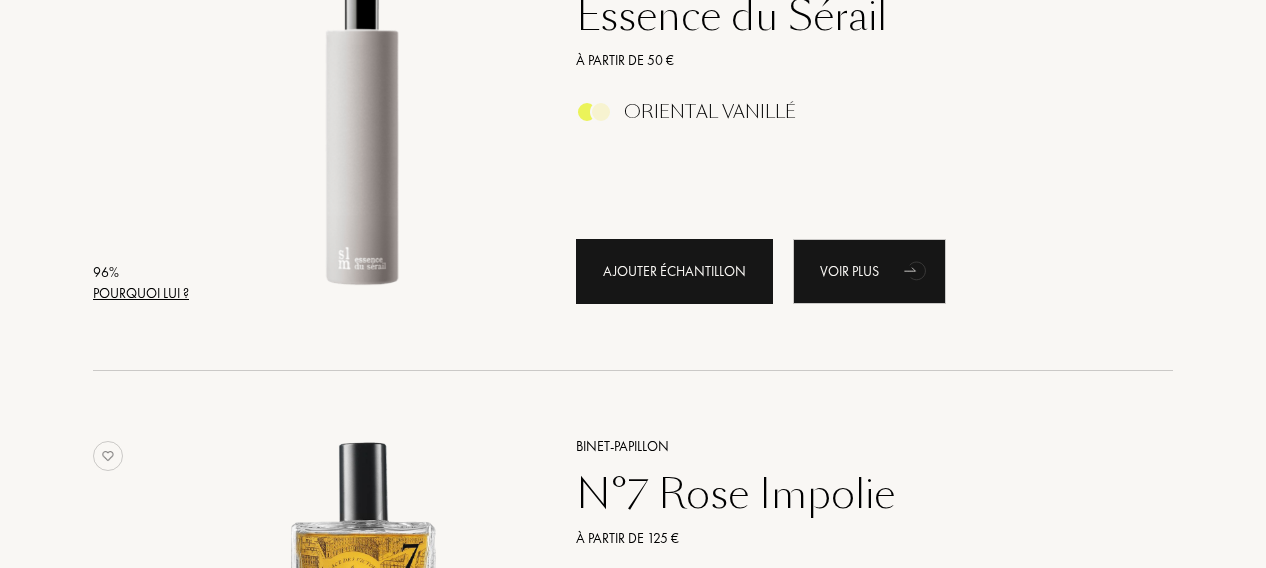 click on "Ajouter échantillon" at bounding box center (674, 271) 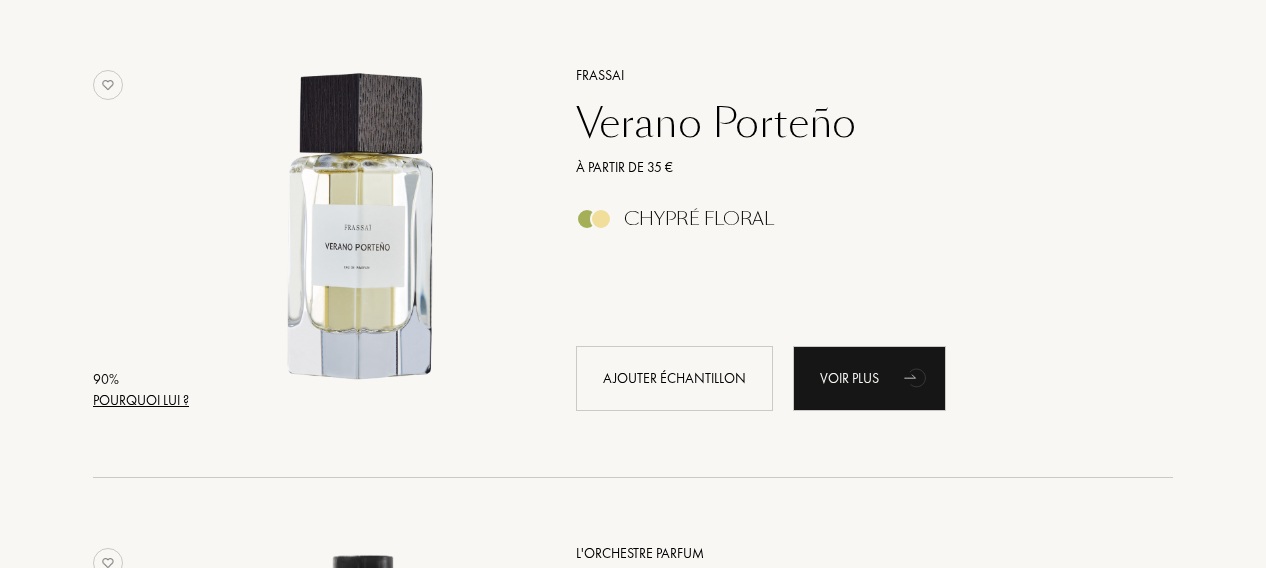 scroll, scrollTop: 1754, scrollLeft: 0, axis: vertical 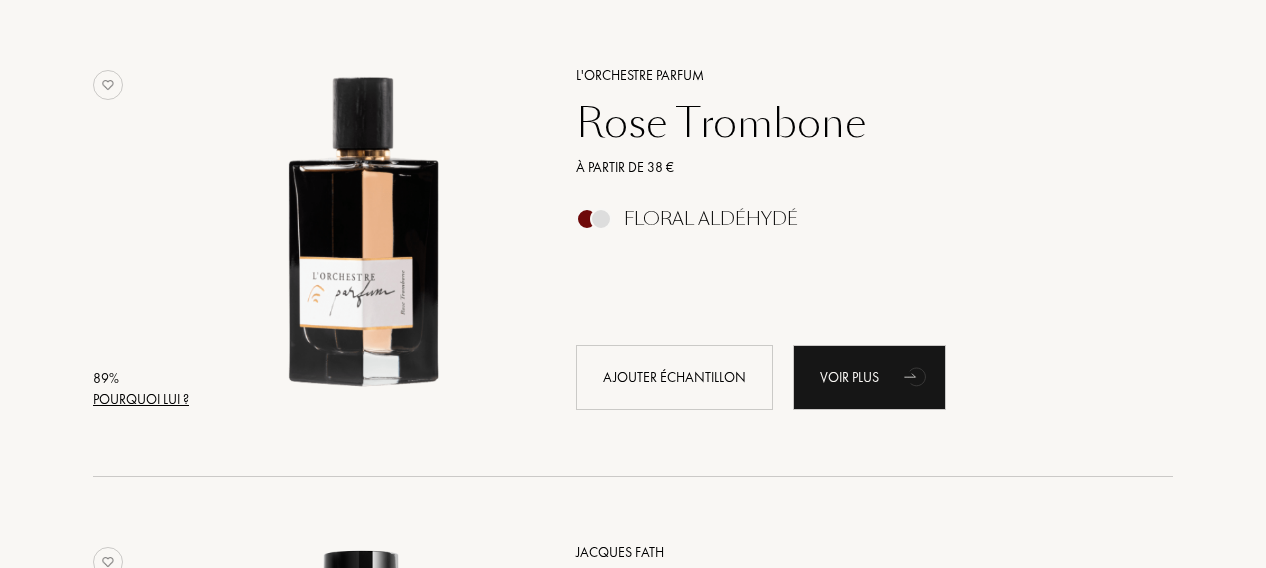 drag, startPoint x: 1265, startPoint y: 225, endPoint x: 1275, endPoint y: 250, distance: 26.925823 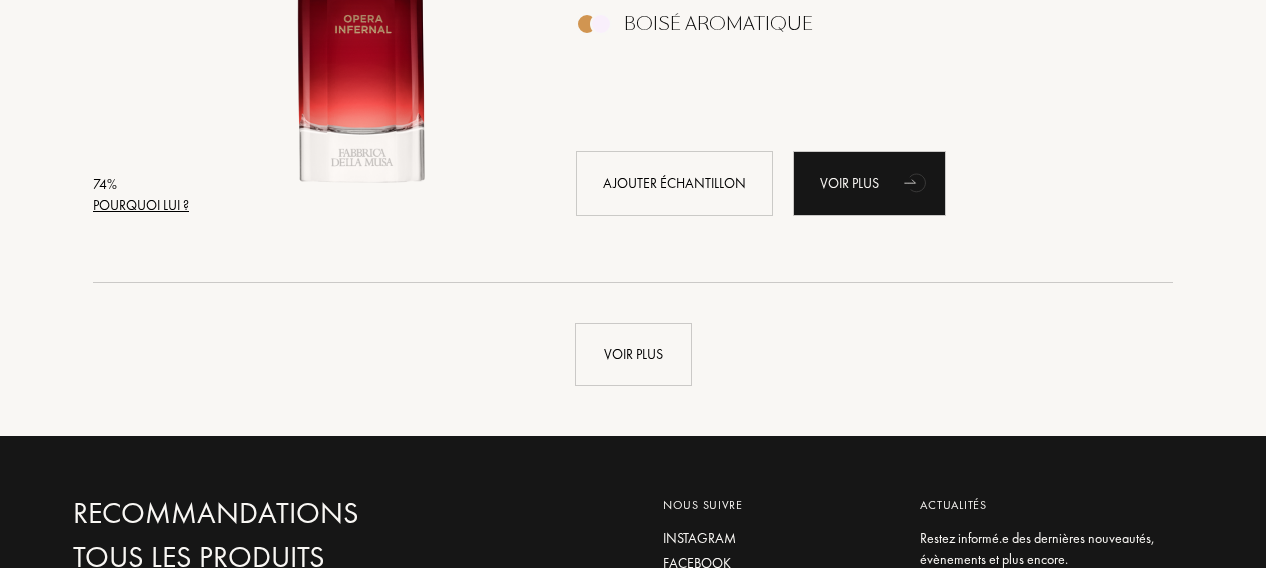 scroll, scrollTop: 4908, scrollLeft: 0, axis: vertical 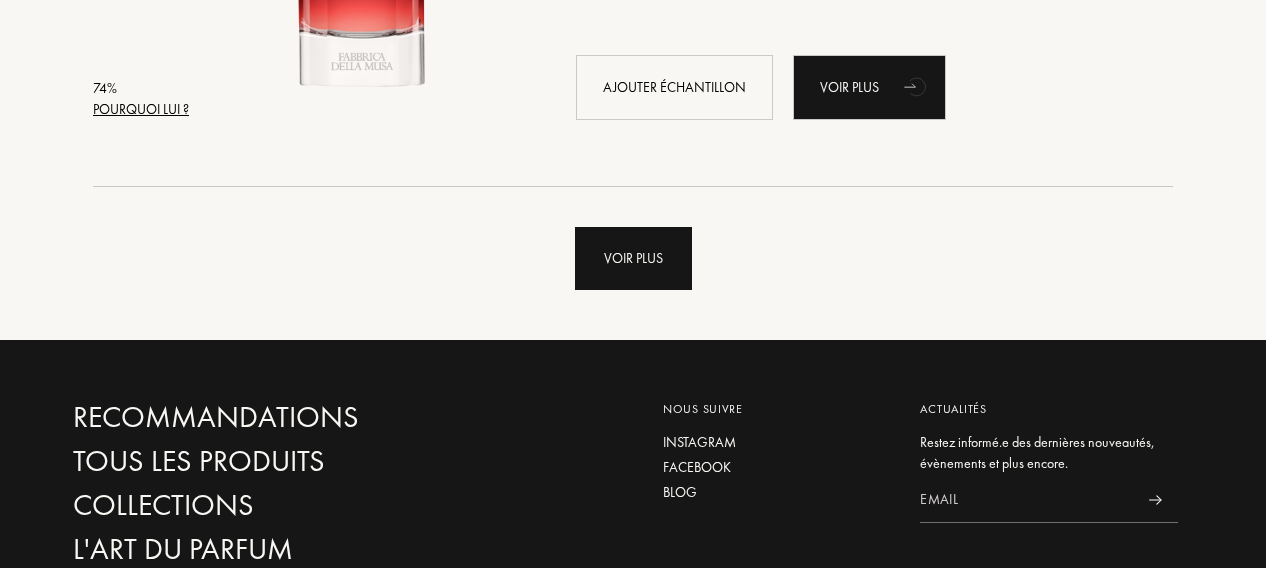 click on "Voir plus" at bounding box center (633, 258) 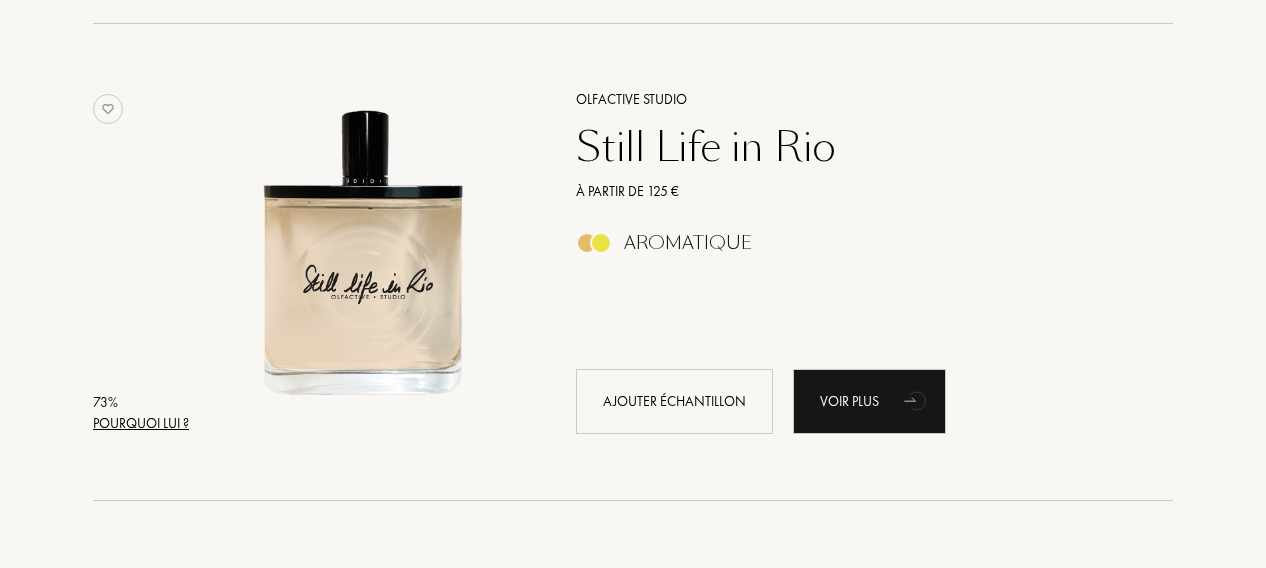 scroll, scrollTop: 6038, scrollLeft: 0, axis: vertical 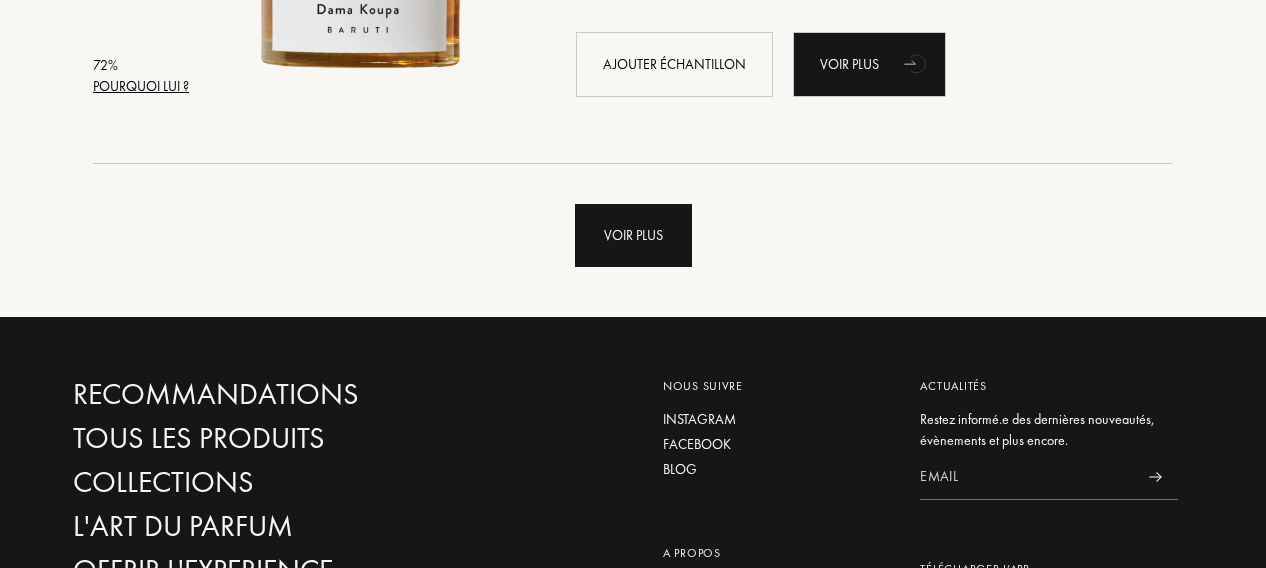 click on "Voir plus" at bounding box center (633, 235) 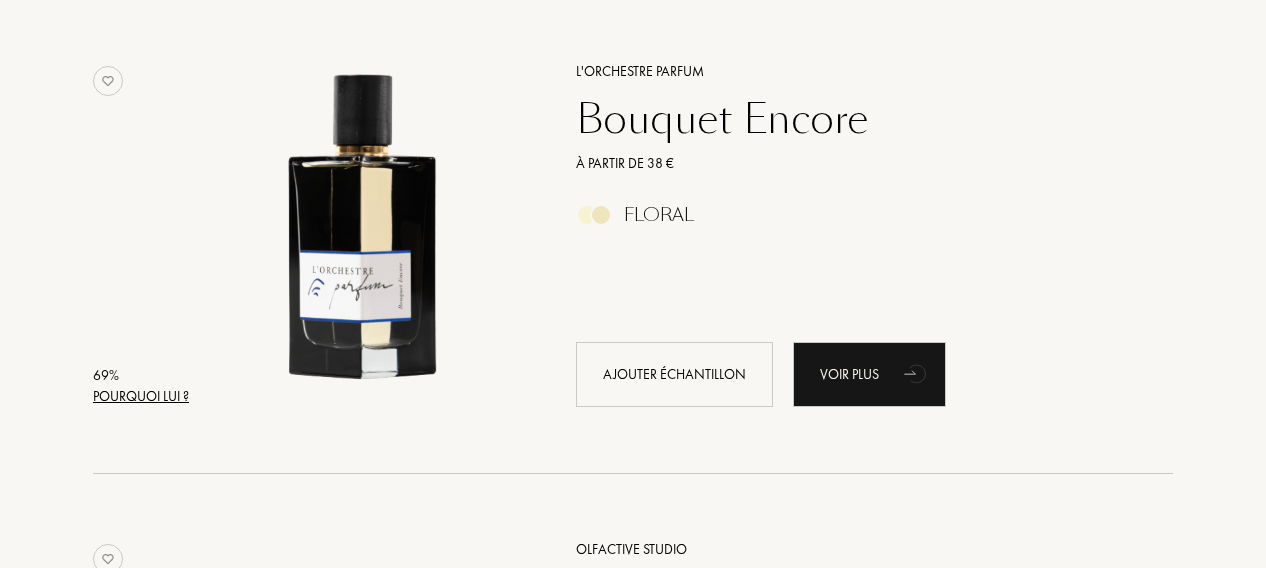 scroll, scrollTop: 13234, scrollLeft: 0, axis: vertical 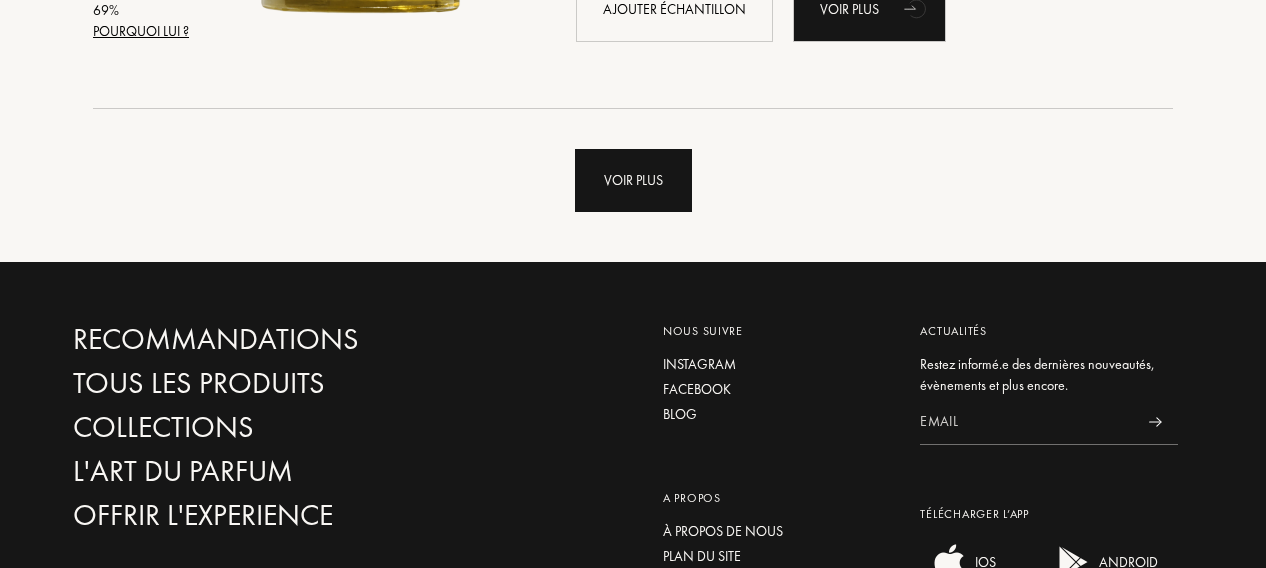 click on "Voir plus" at bounding box center [633, 180] 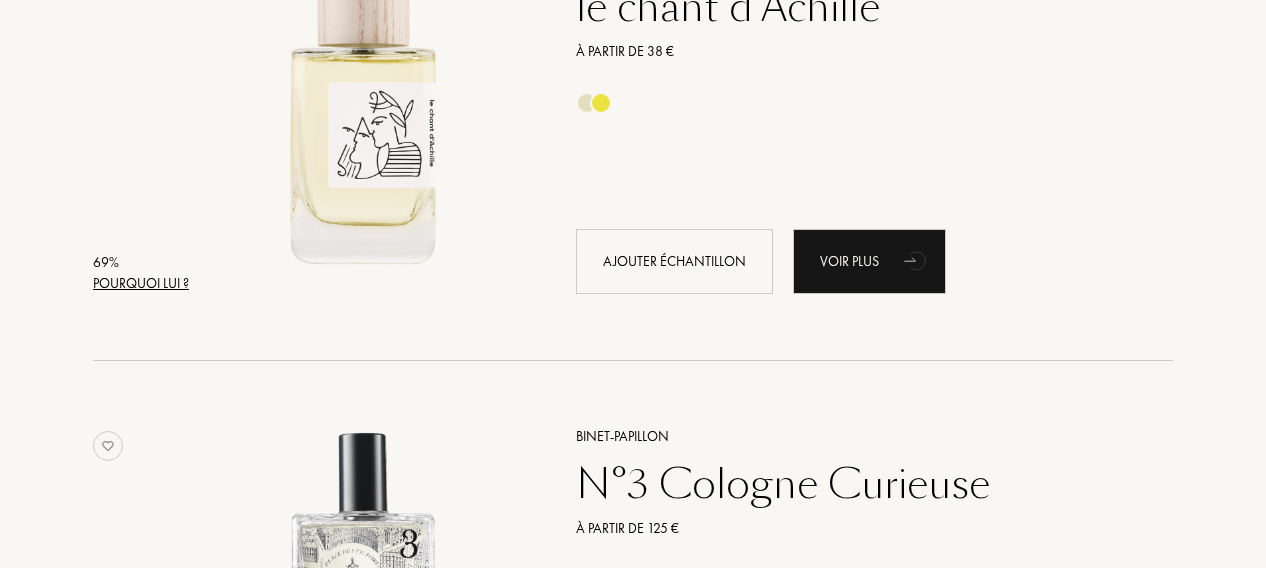scroll, scrollTop: 14785, scrollLeft: 0, axis: vertical 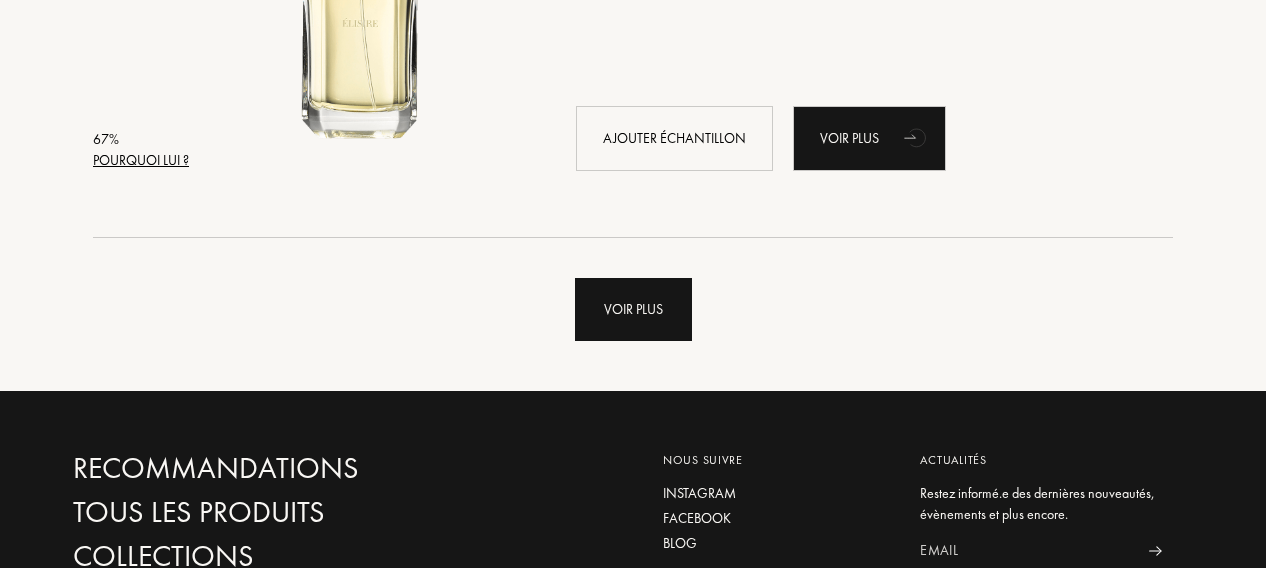 click on "Voir plus" at bounding box center (633, 309) 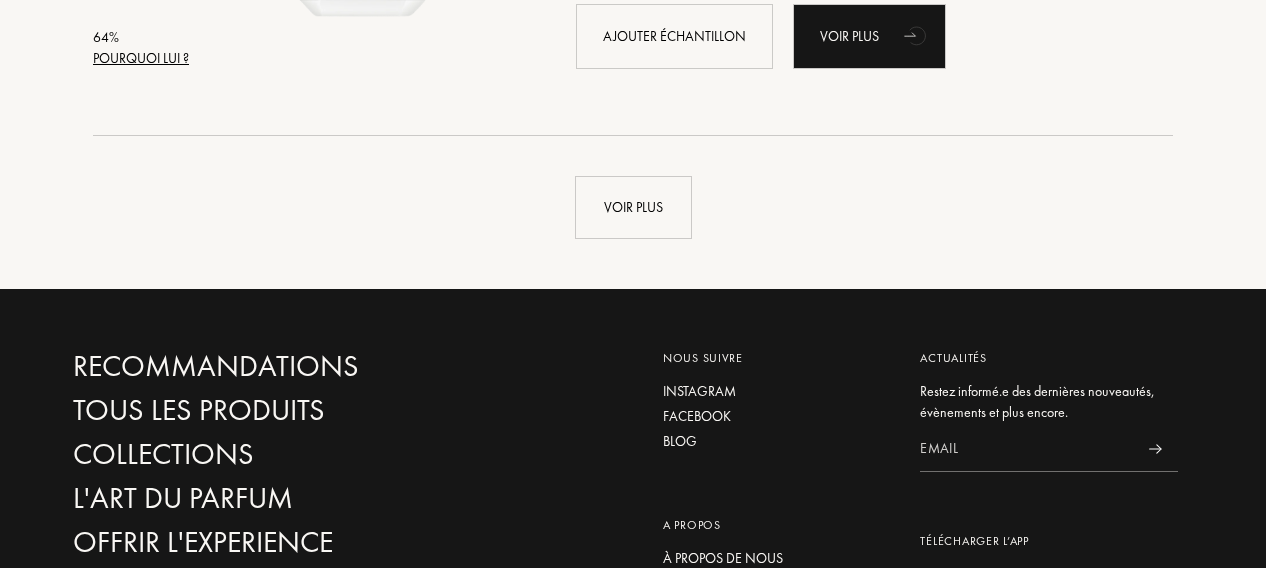 scroll, scrollTop: 24054, scrollLeft: 0, axis: vertical 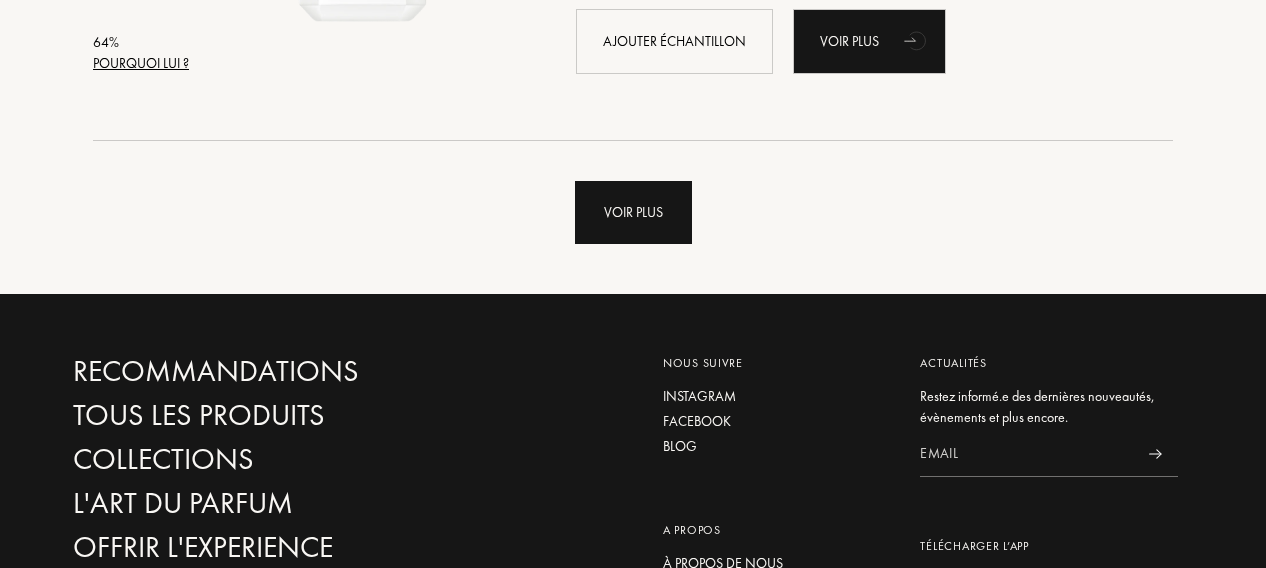 click on "Voir plus" at bounding box center [633, 212] 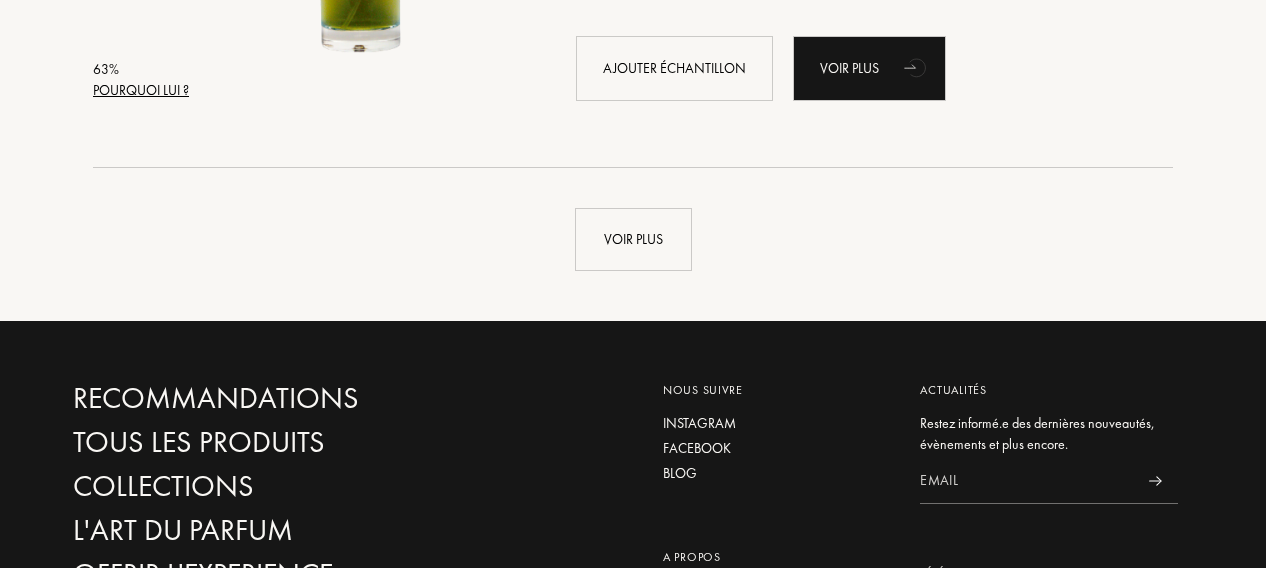 scroll, scrollTop: 28802, scrollLeft: 0, axis: vertical 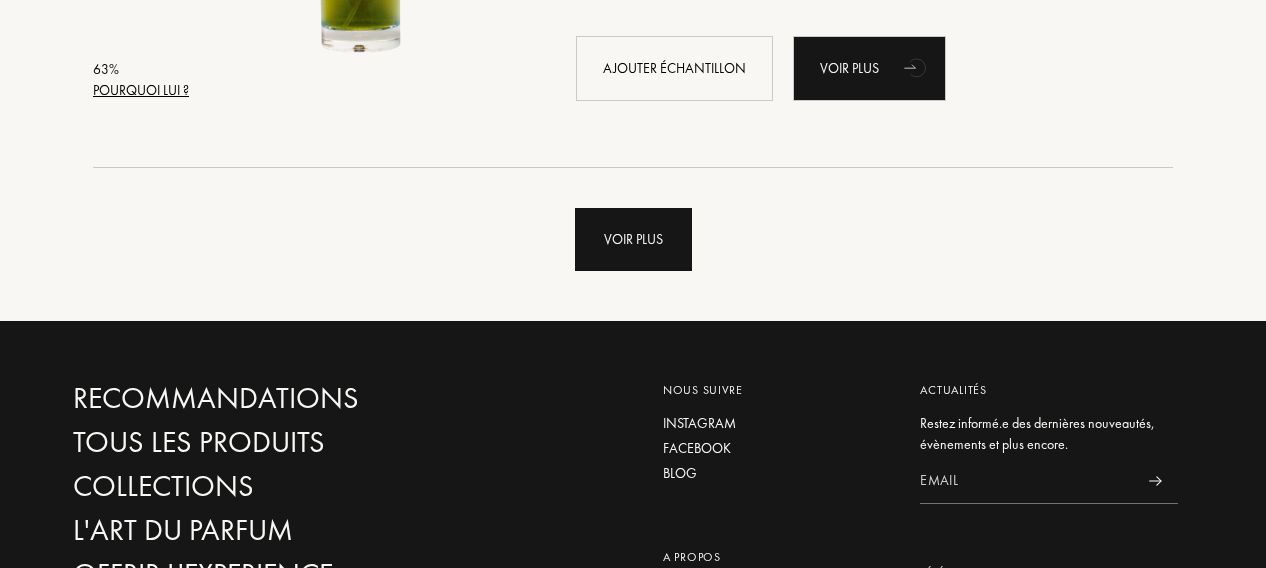 click on "Voir plus" at bounding box center (633, 239) 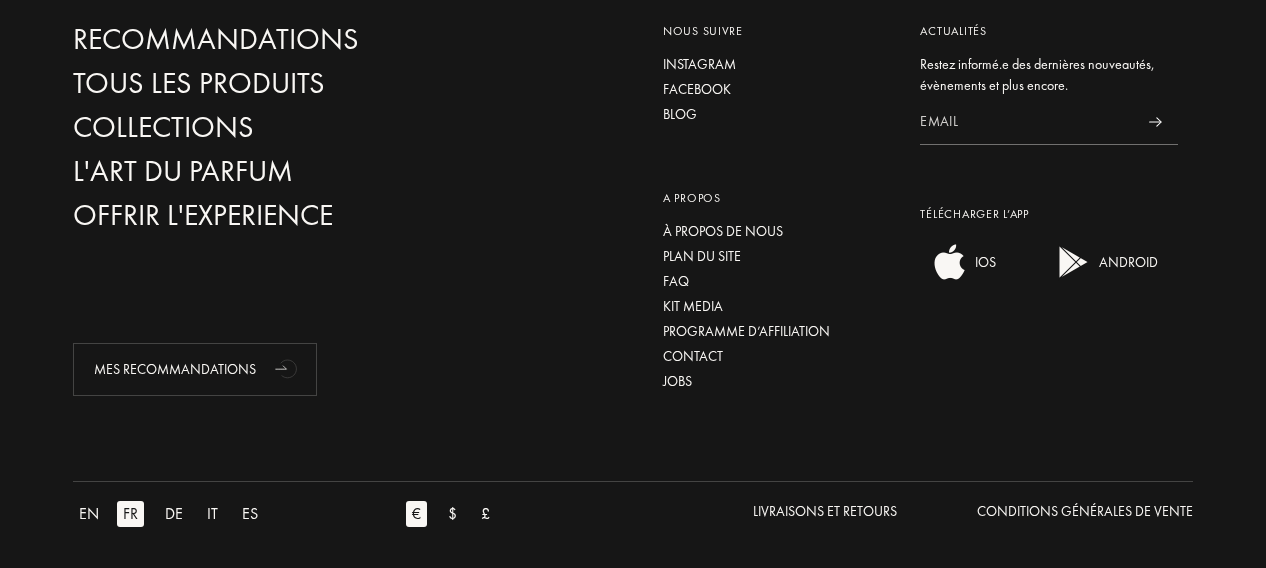 scroll, scrollTop: 33943, scrollLeft: 0, axis: vertical 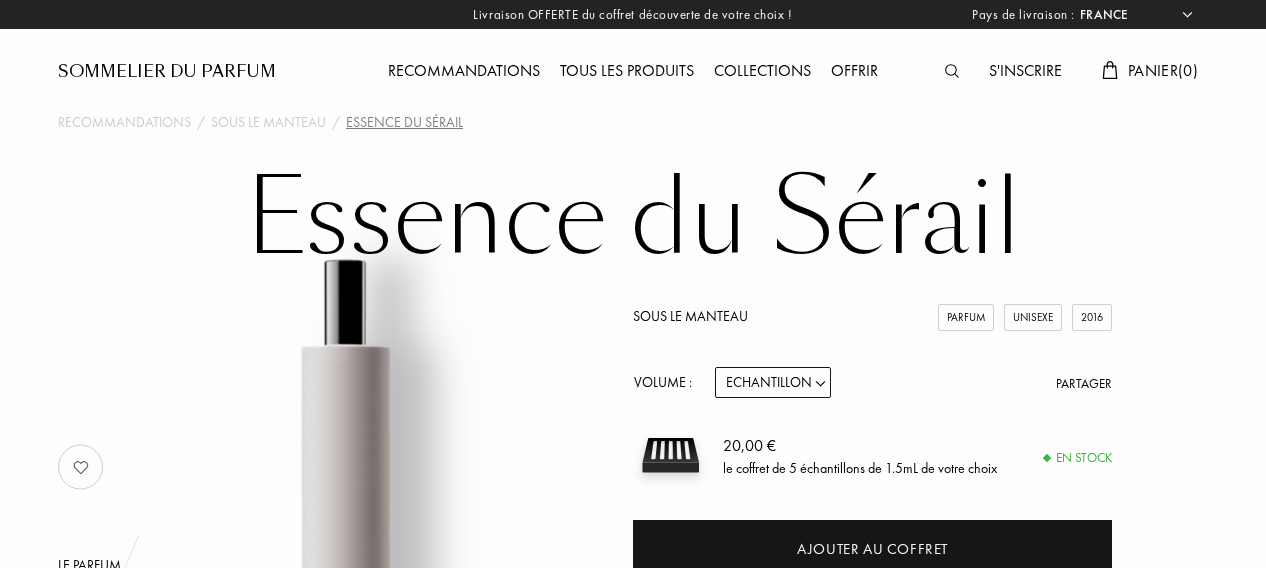 select on "FR" 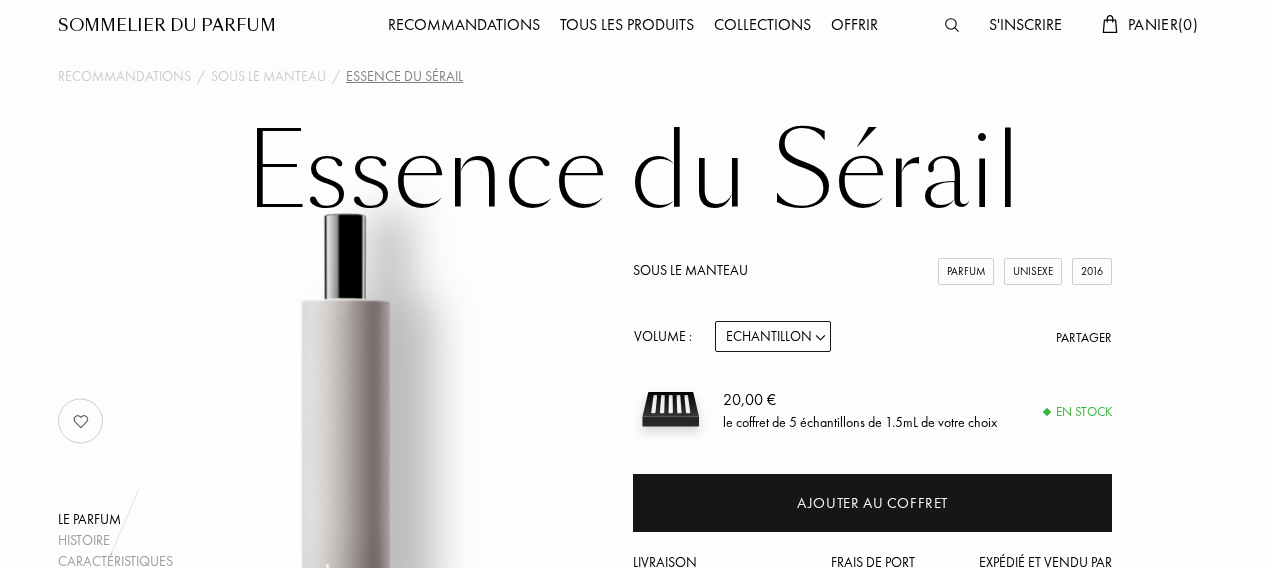 scroll, scrollTop: 114, scrollLeft: 0, axis: vertical 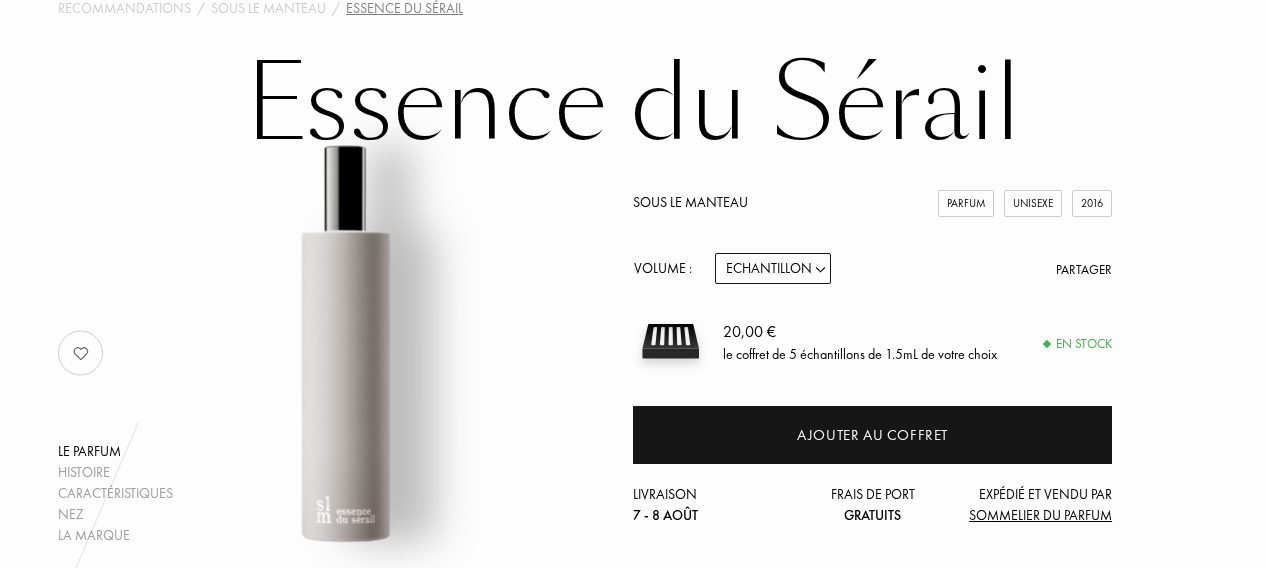click on "Echantillon 14mL 50mL 100mL" at bounding box center [773, 268] 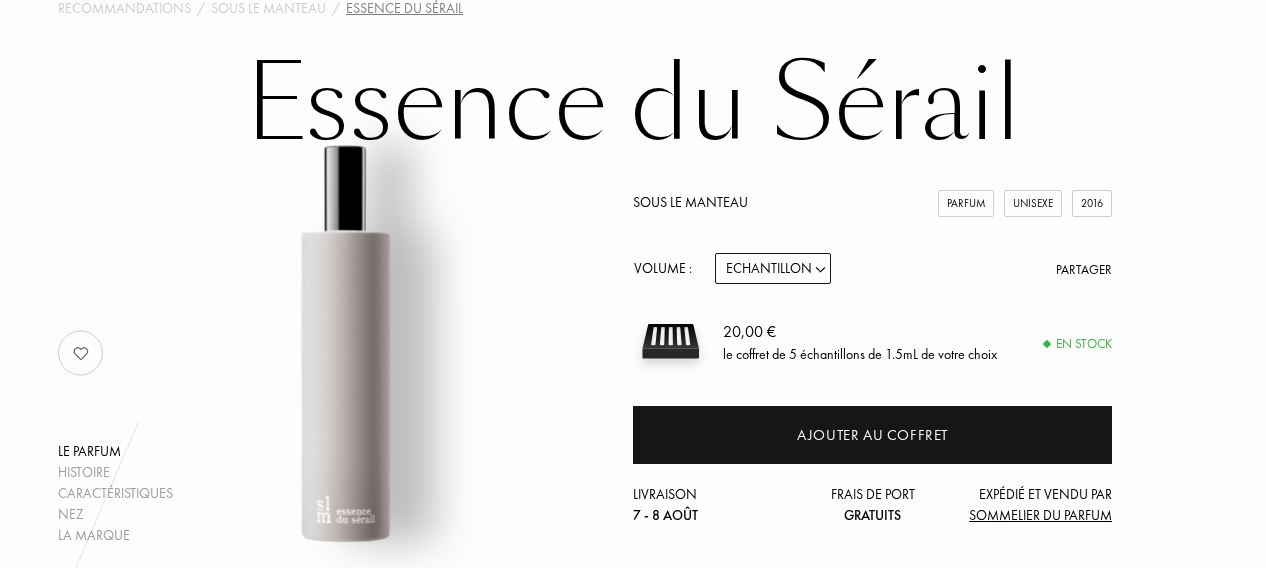 select on "1" 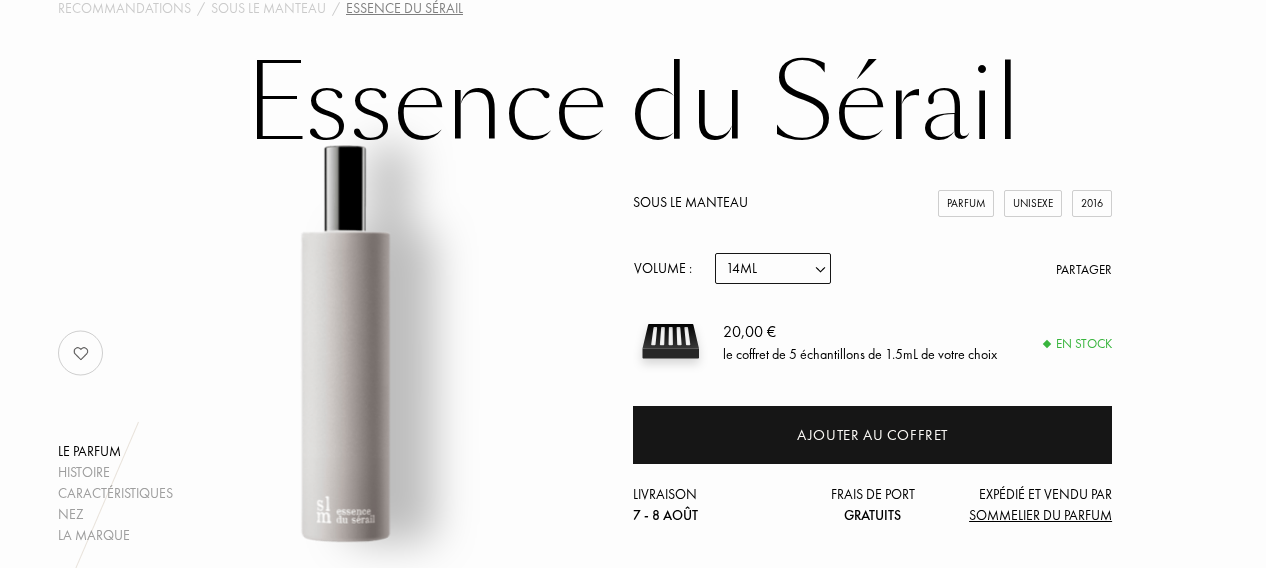 click on "Echantillon 14mL 50mL 100mL" at bounding box center (773, 268) 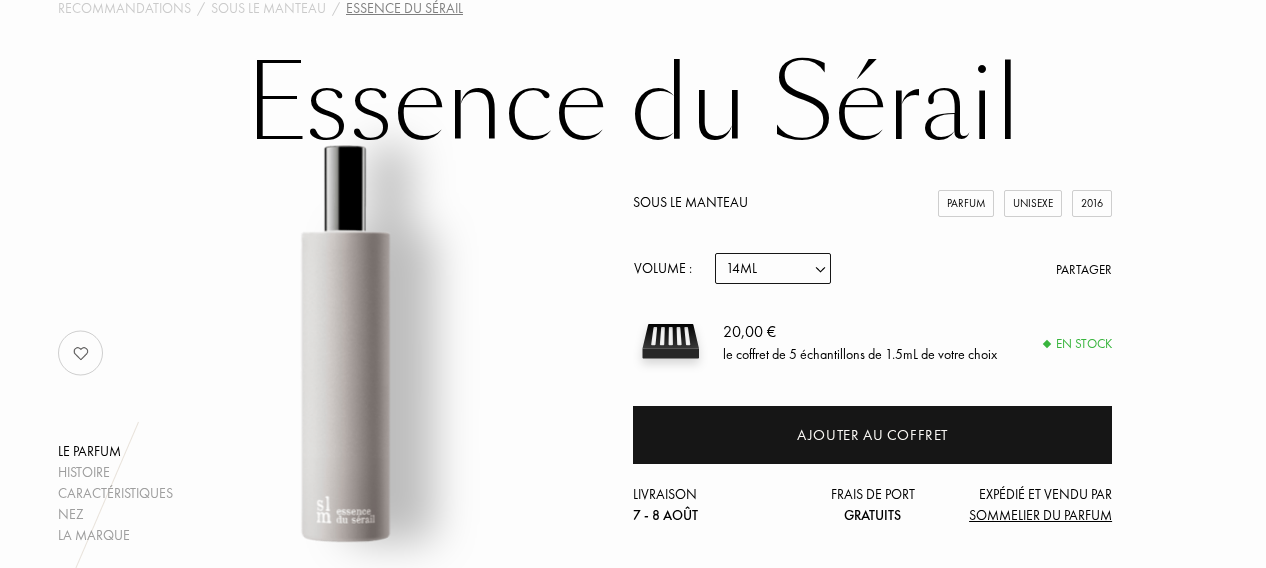 select on "1" 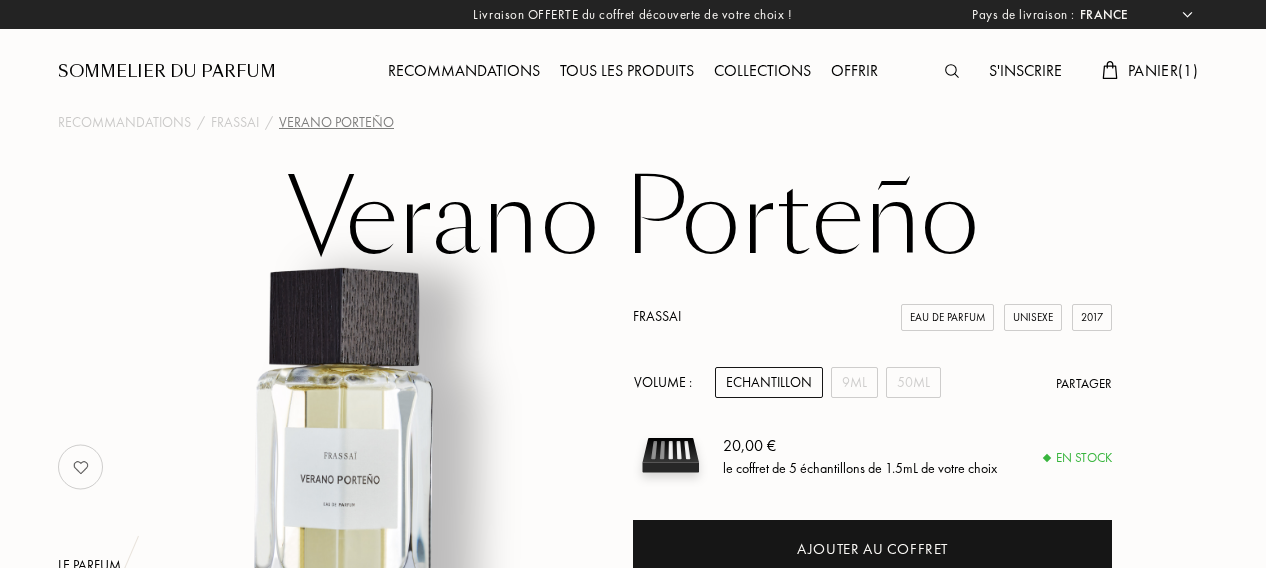 select on "FR" 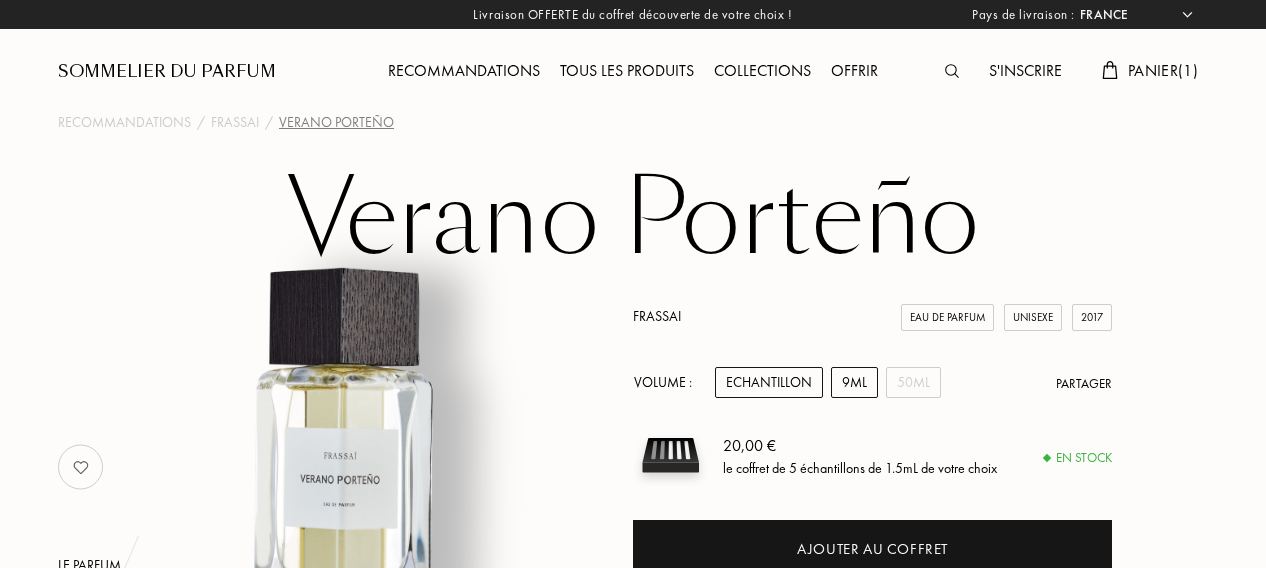 click on "9mL" at bounding box center [854, 382] 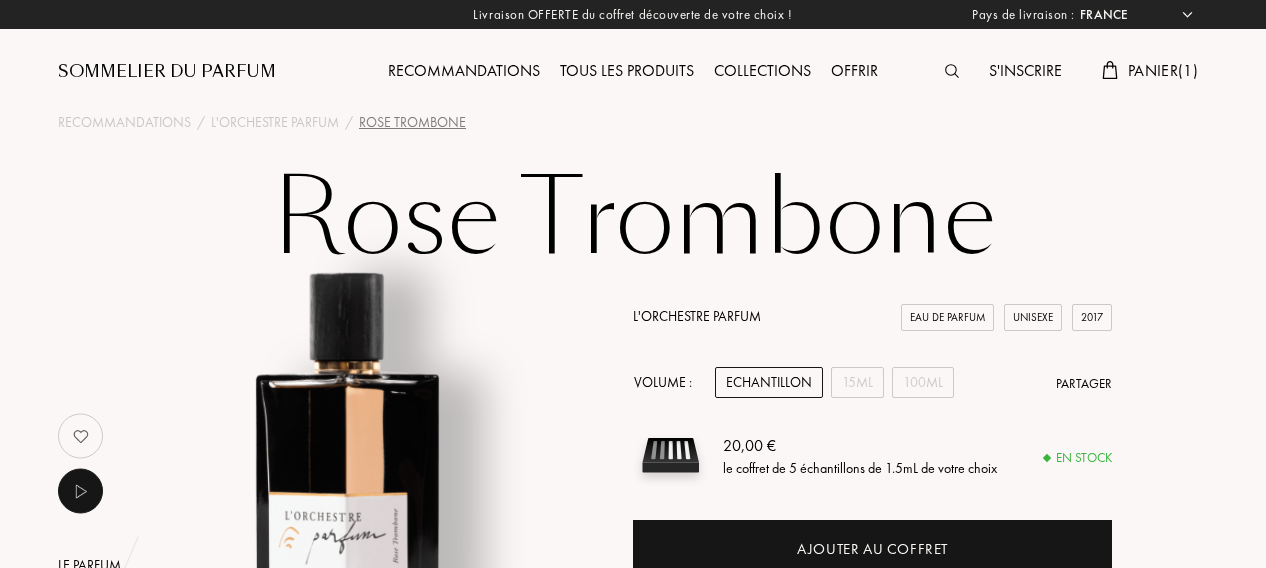 select on "FR" 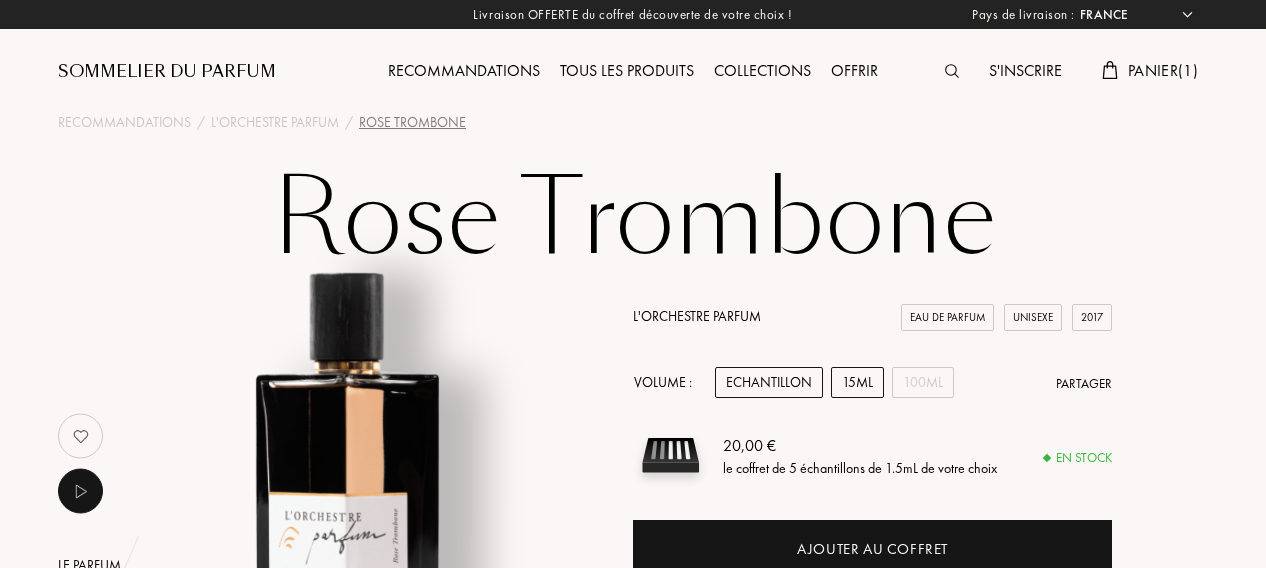 click on "15mL" at bounding box center (857, 382) 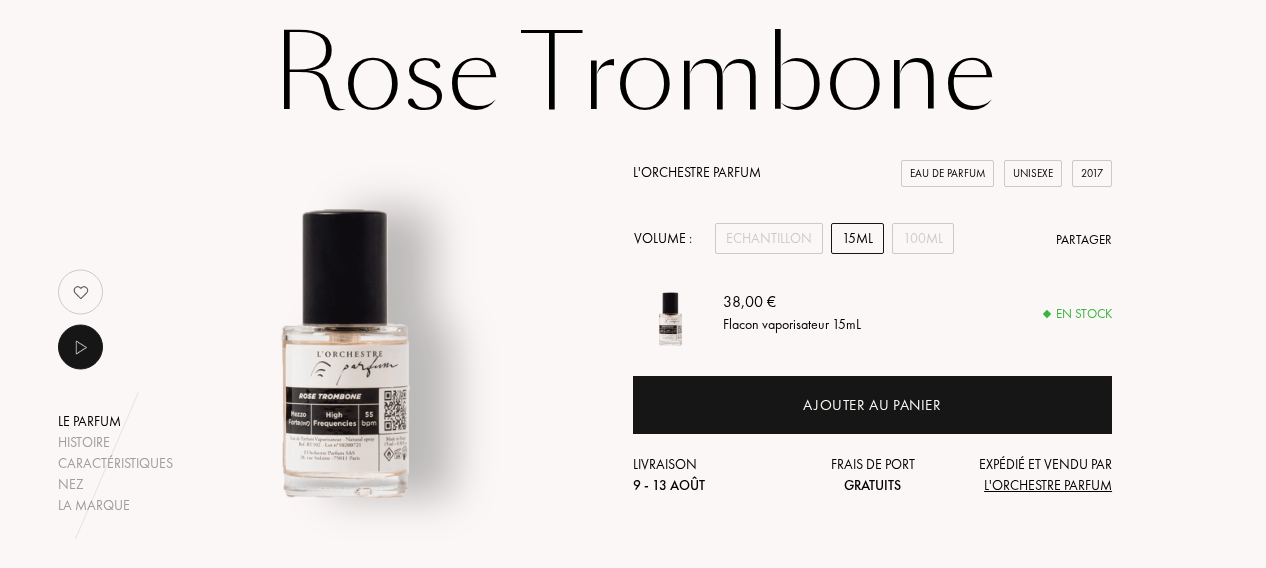 scroll, scrollTop: 225, scrollLeft: 0, axis: vertical 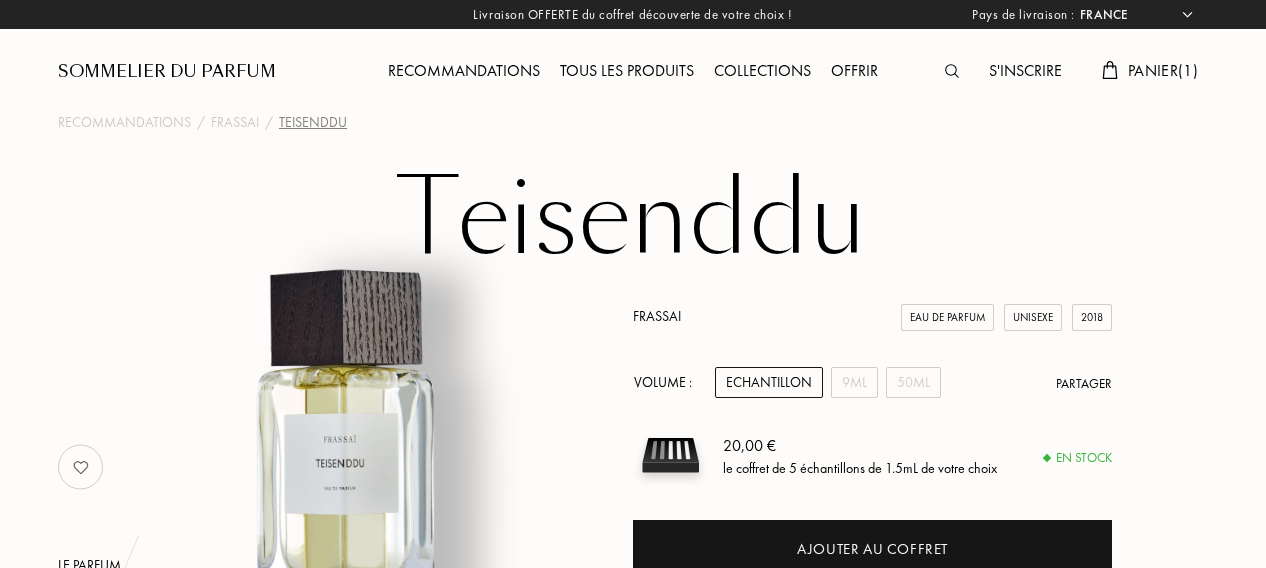 select on "FR" 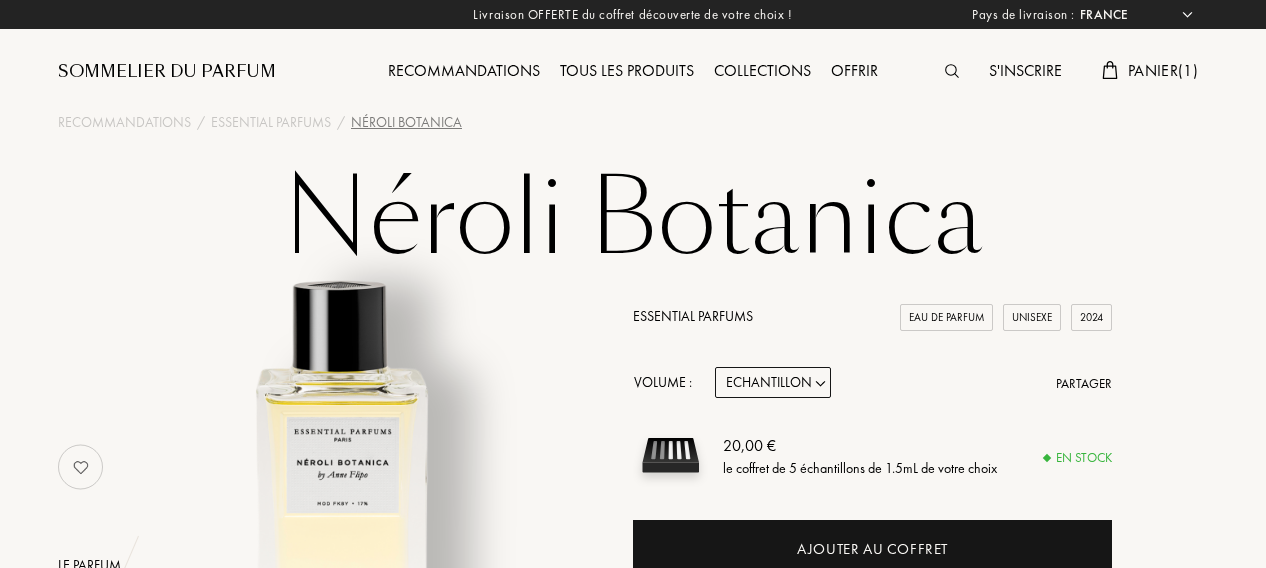 select on "FR" 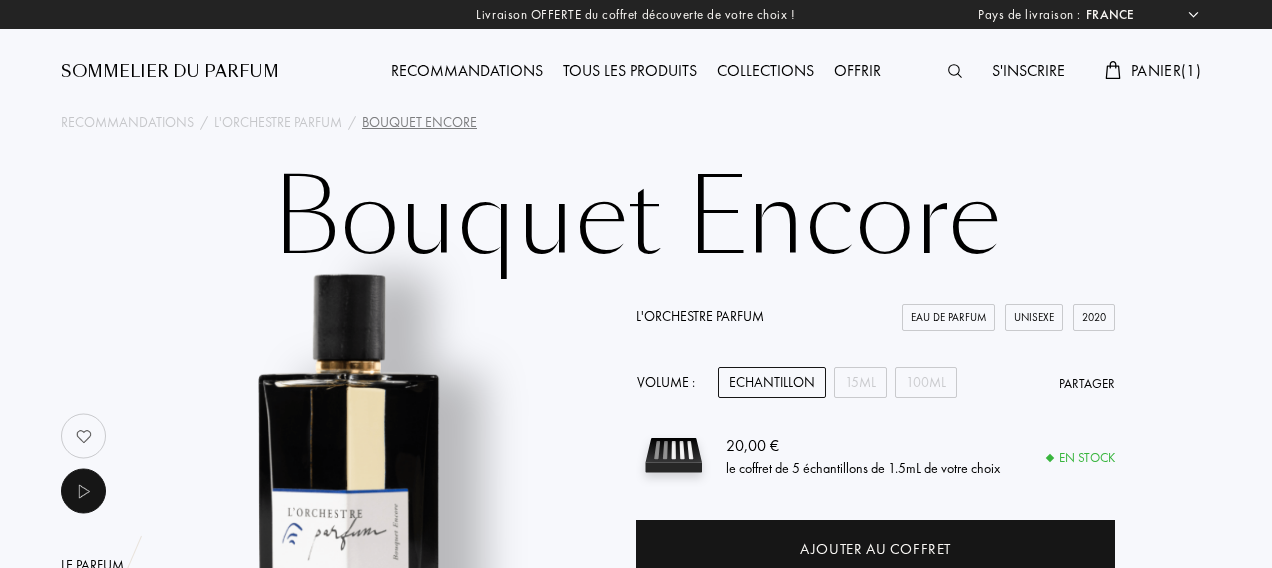 select on "FR" 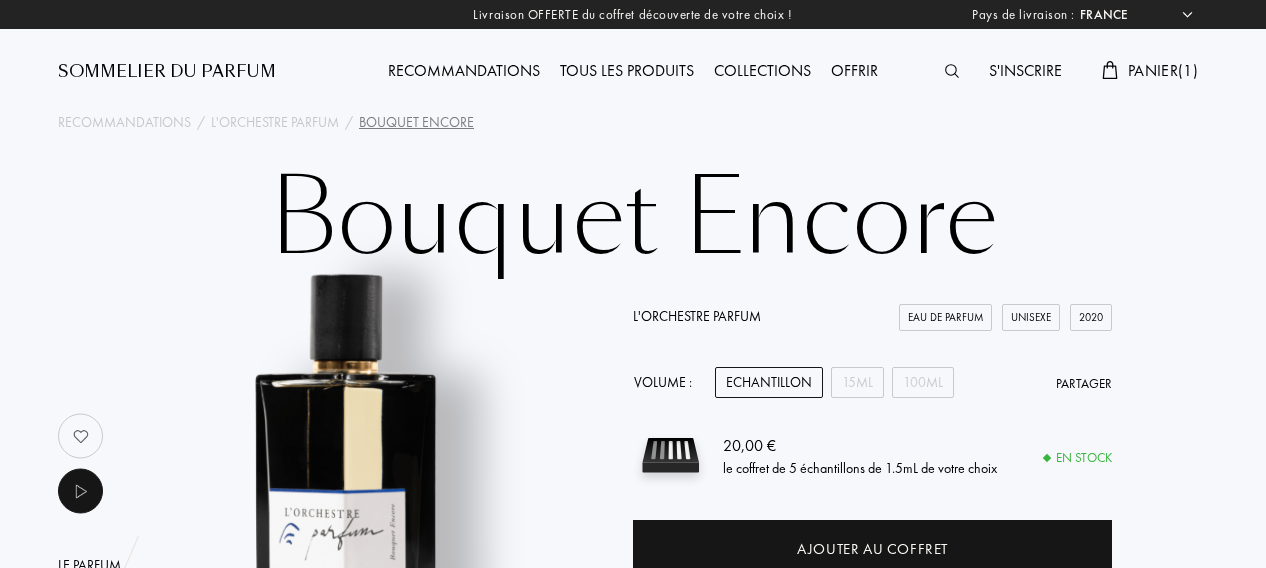 scroll, scrollTop: 0, scrollLeft: 0, axis: both 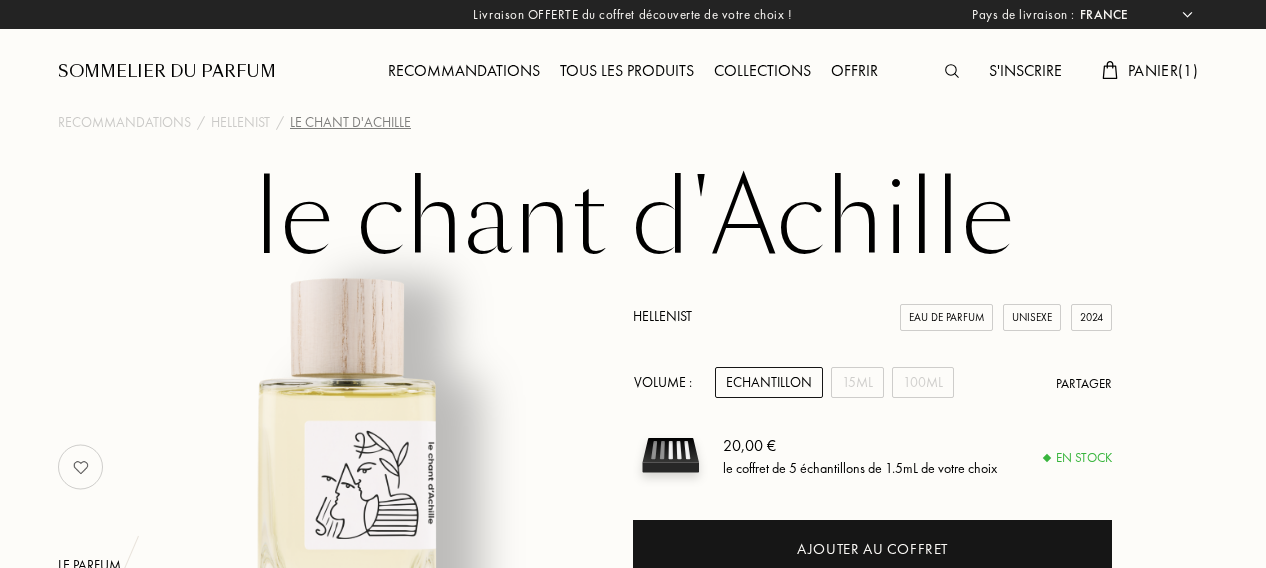 select on "FR" 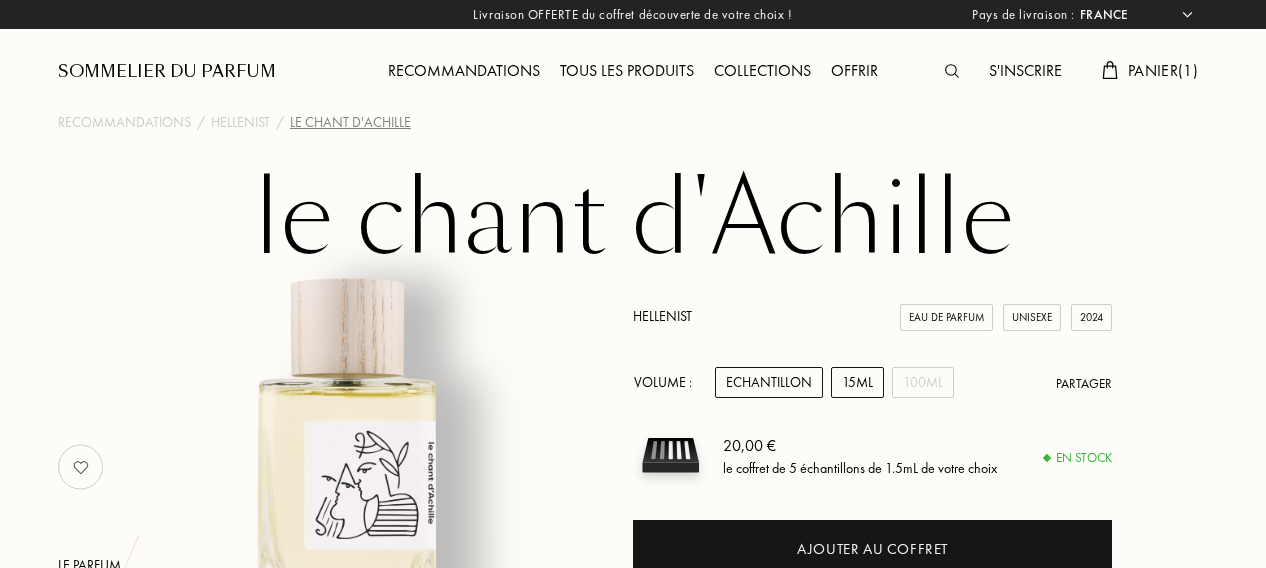 click on "15mL" at bounding box center (857, 382) 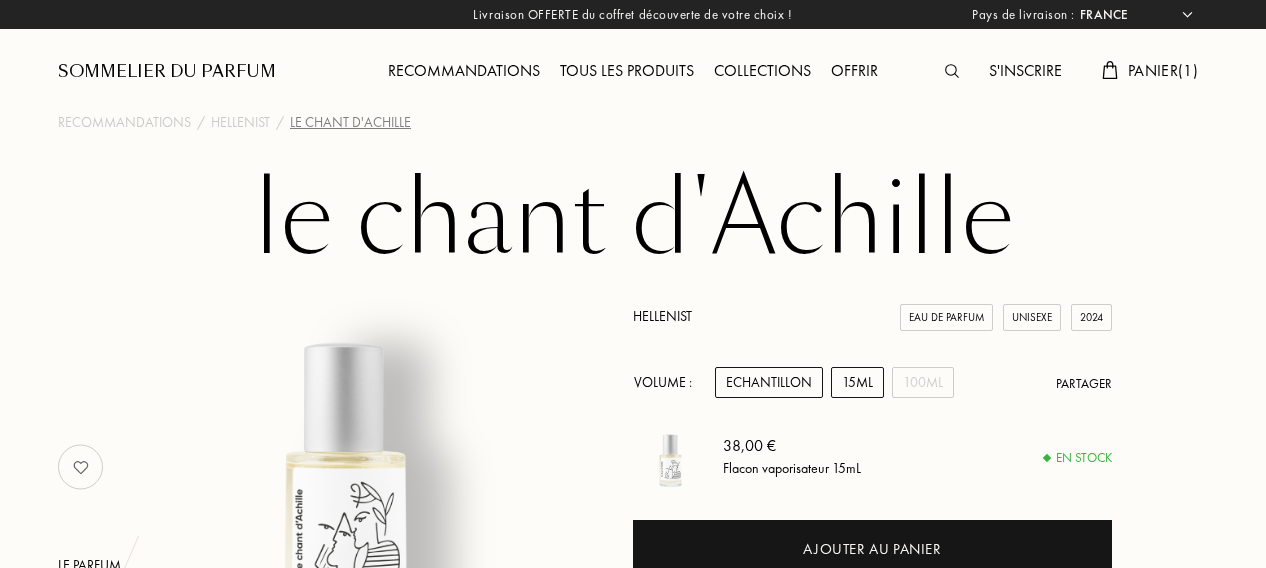 click on "Echantillon" at bounding box center (769, 382) 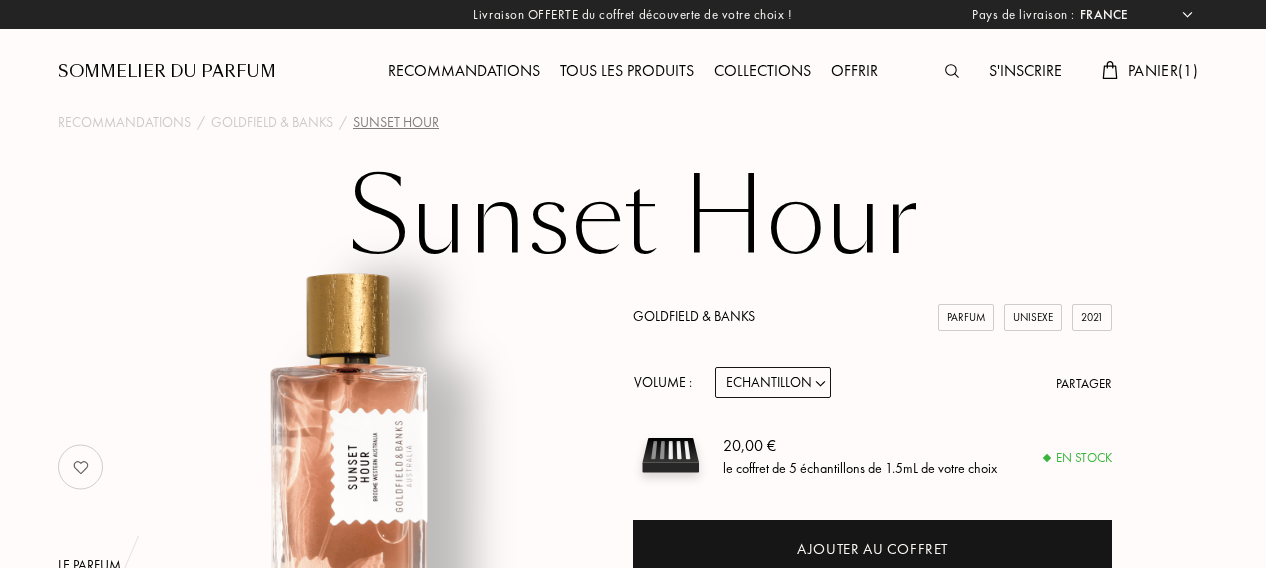 select on "FR" 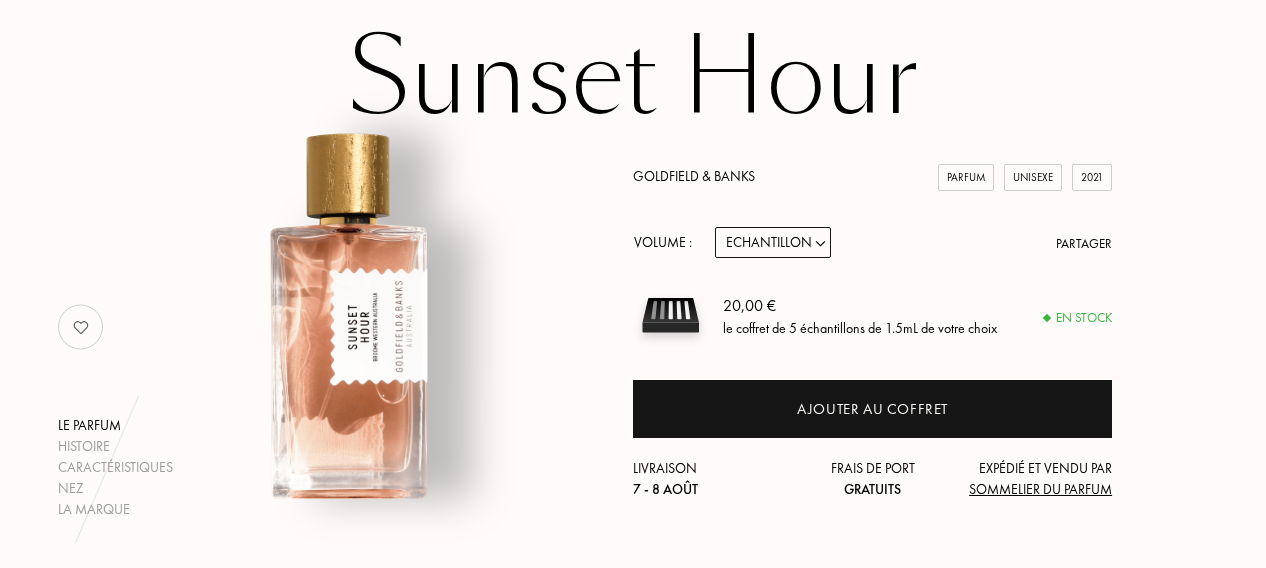scroll, scrollTop: 142, scrollLeft: 0, axis: vertical 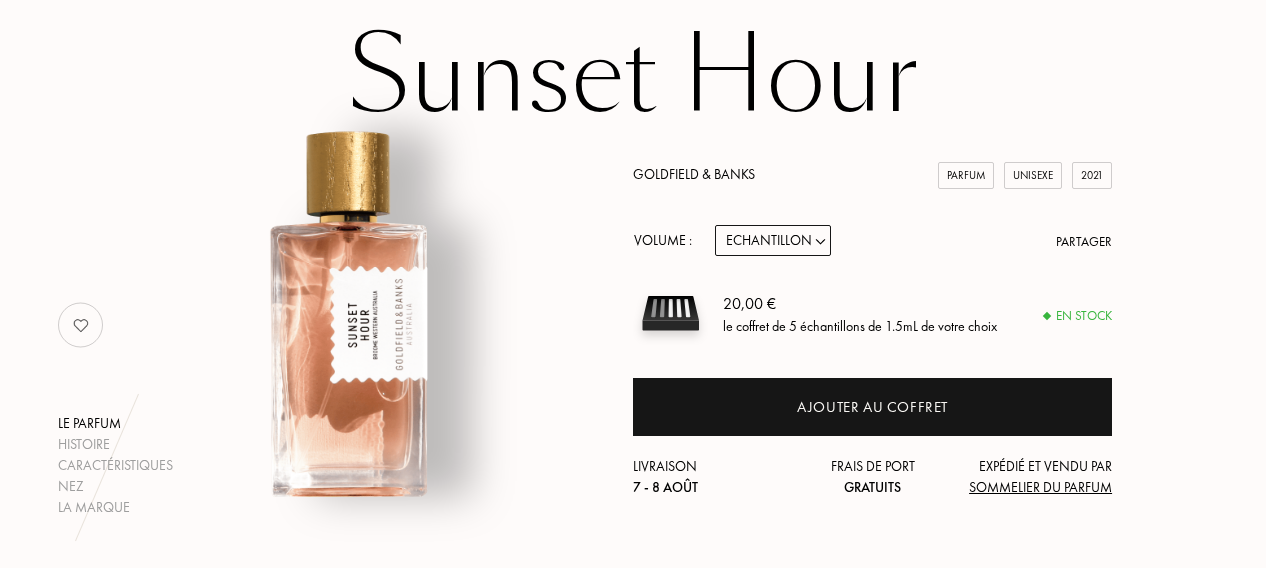 click on "Echantillon 10mL 50mL 100mL" at bounding box center (773, 240) 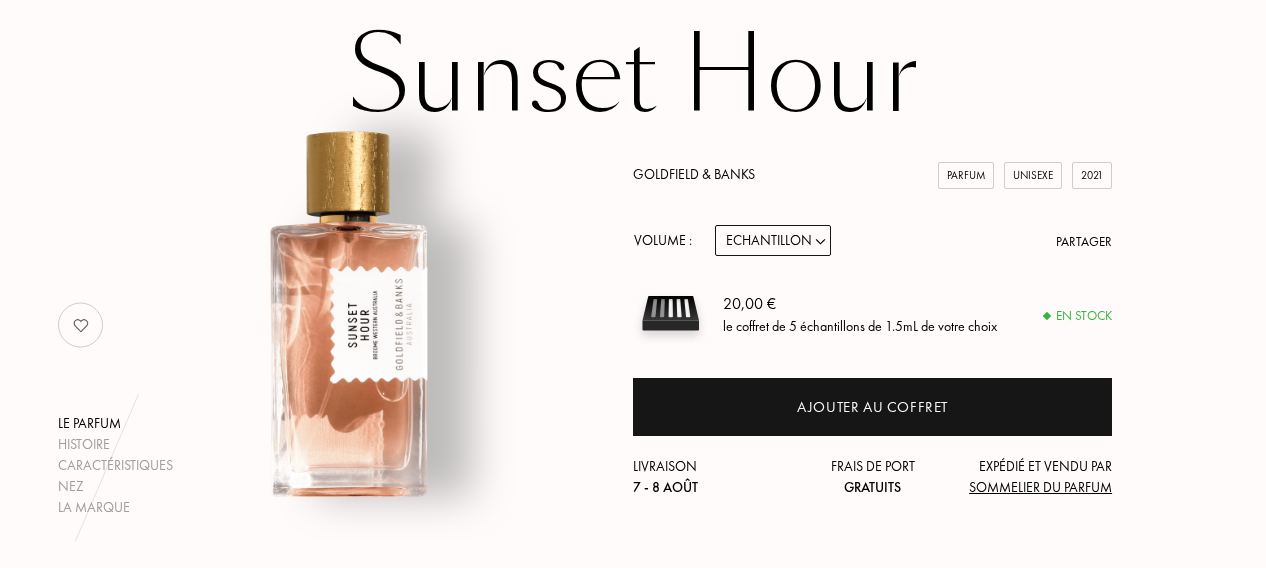 select on "1" 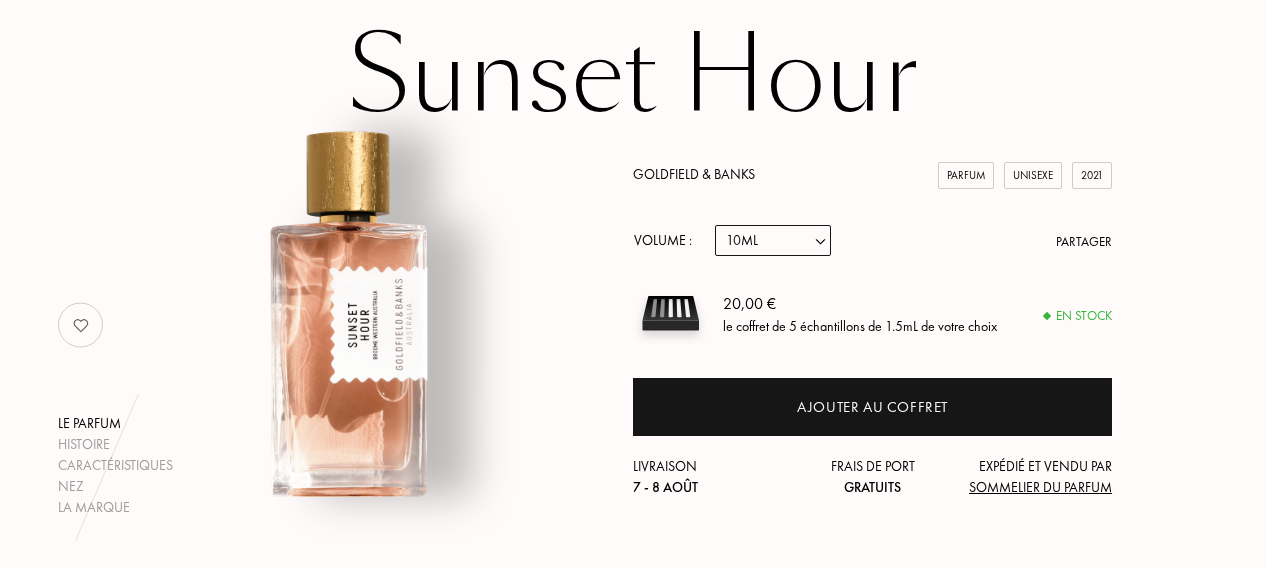 click on "Echantillon 10mL 50mL 100mL" at bounding box center (773, 240) 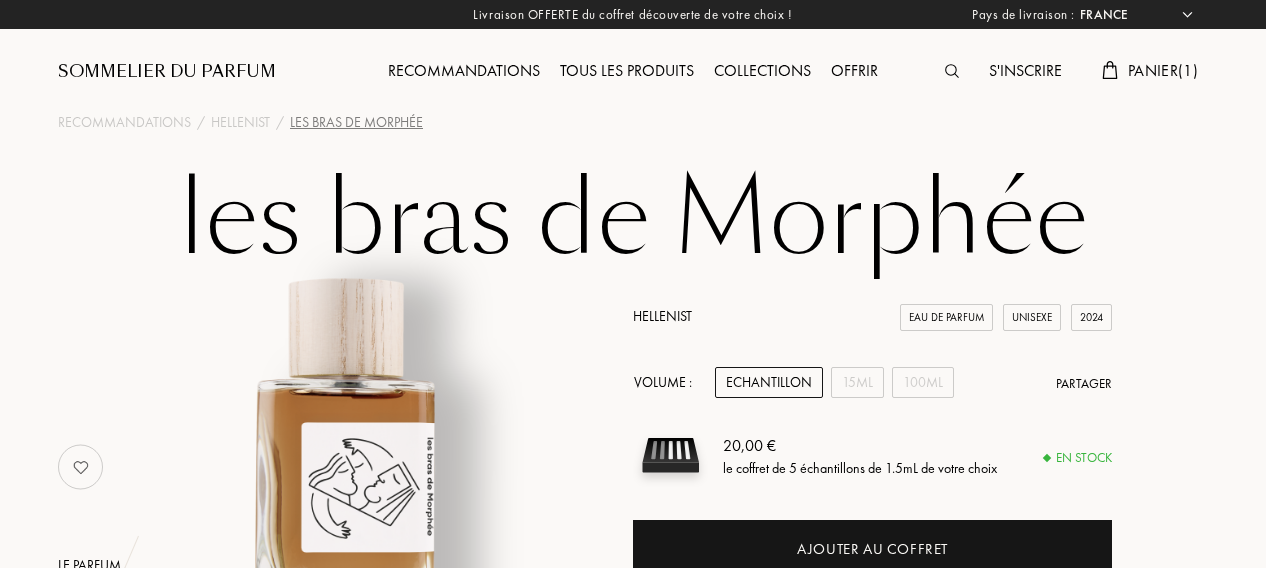 select on "FR" 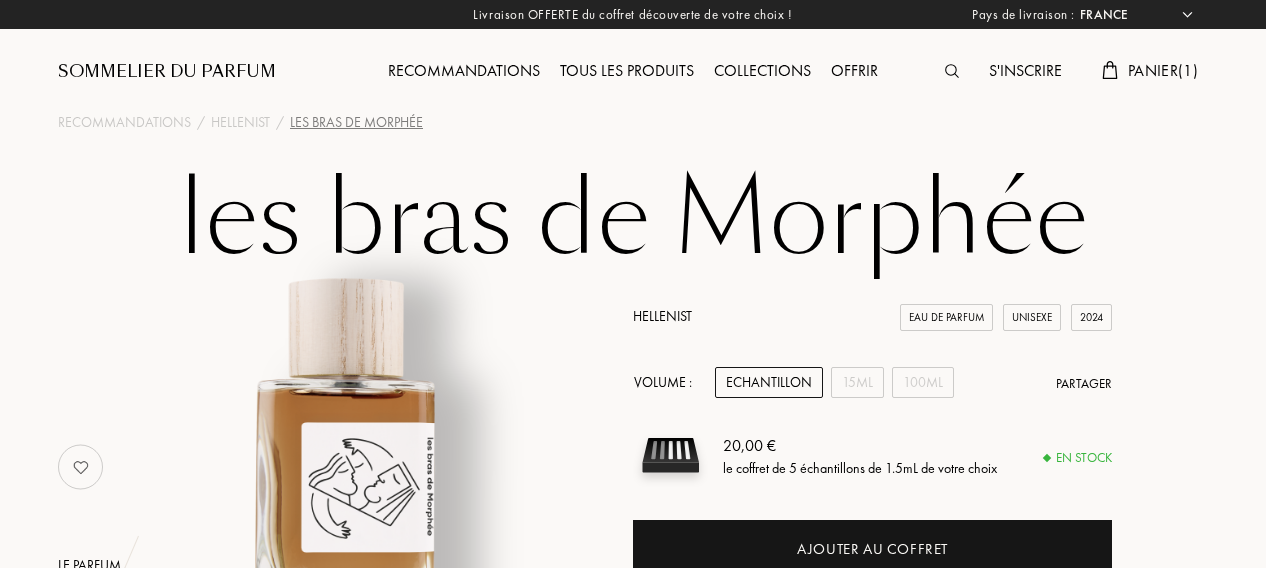 click on "Sommelier du Parfum" at bounding box center (167, 72) 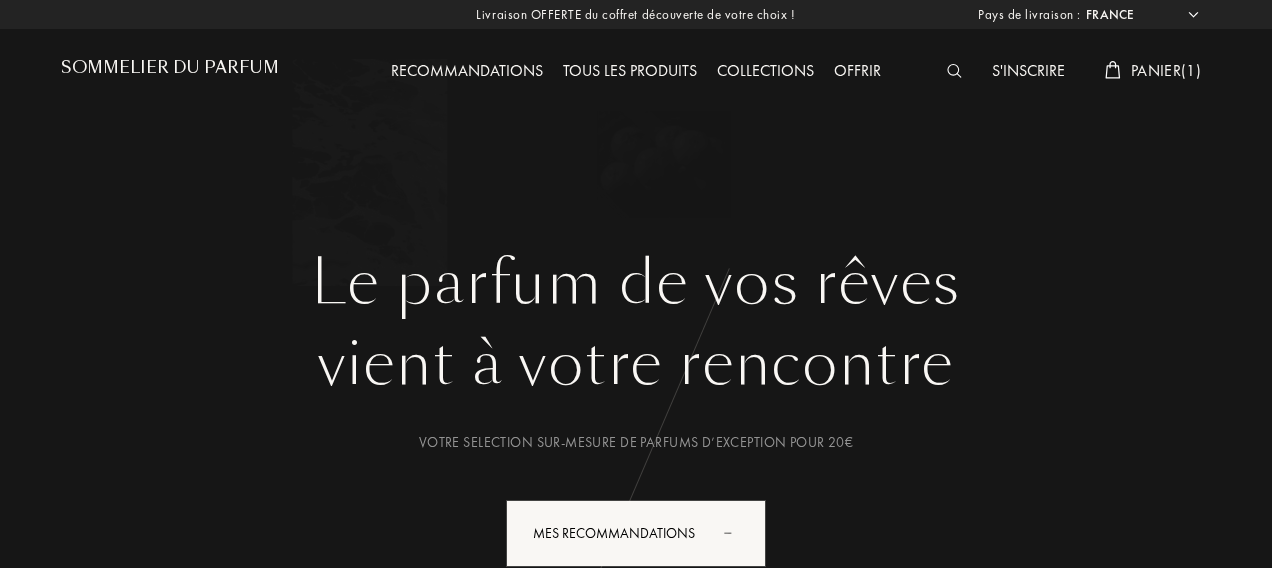 select on "FR" 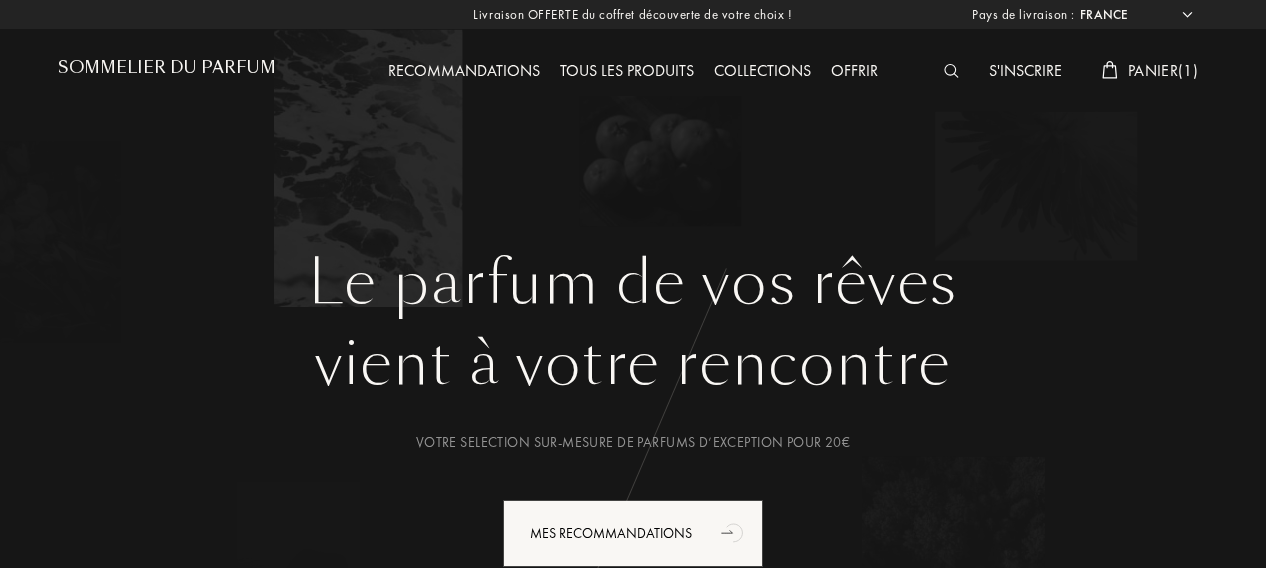 scroll, scrollTop: 0, scrollLeft: 0, axis: both 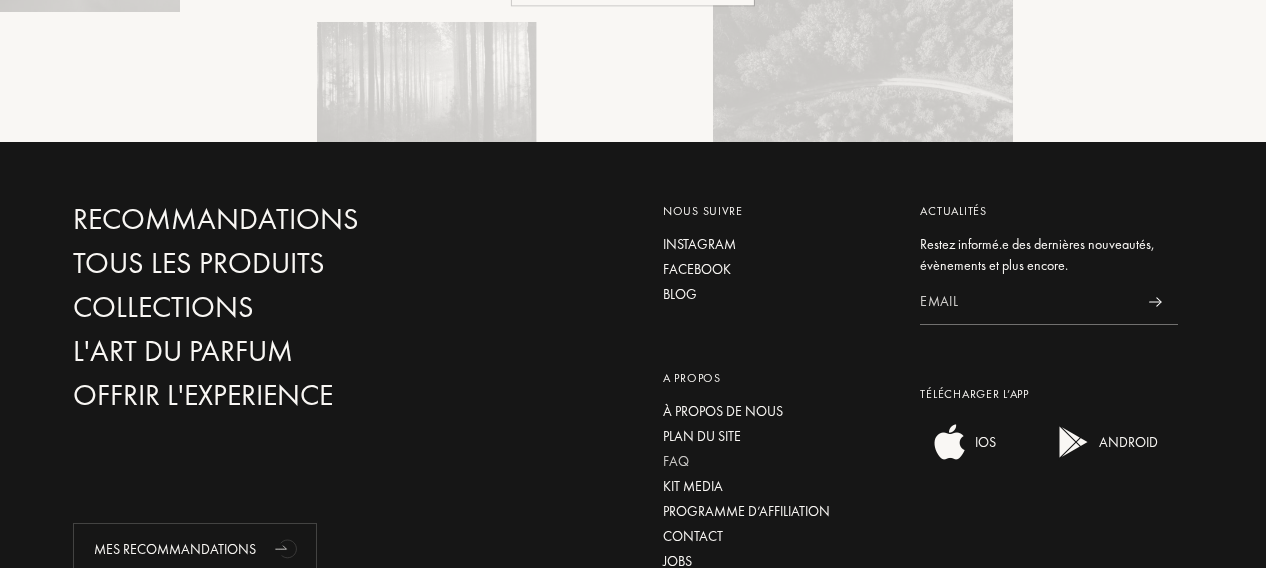 click on "FAQ" at bounding box center [777, 461] 